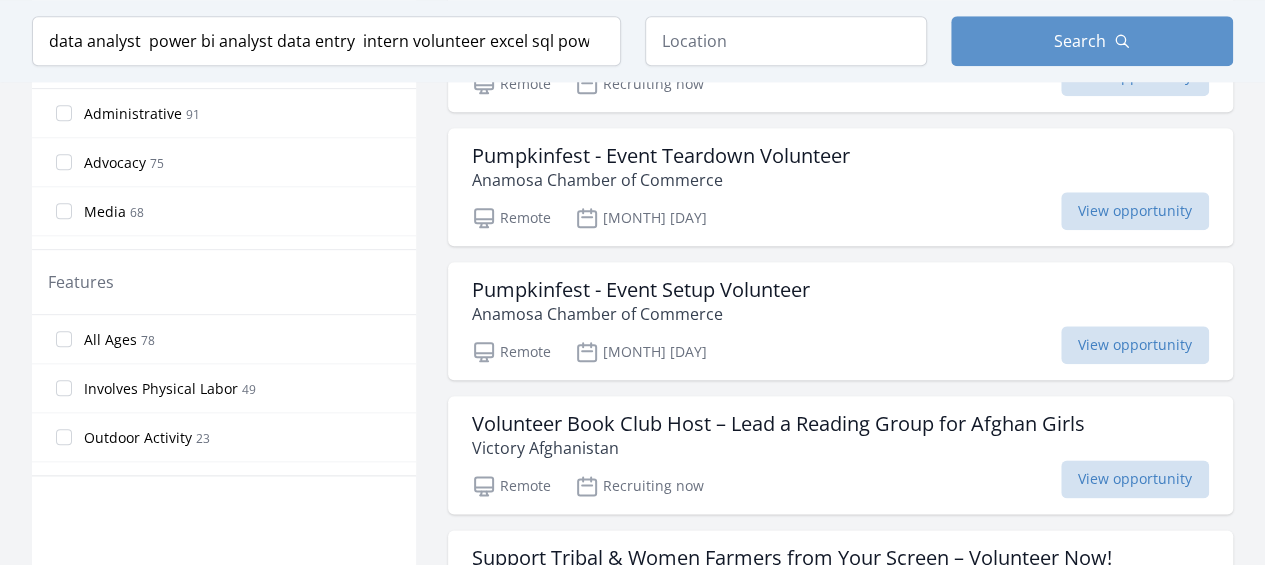 scroll, scrollTop: 964, scrollLeft: 0, axis: vertical 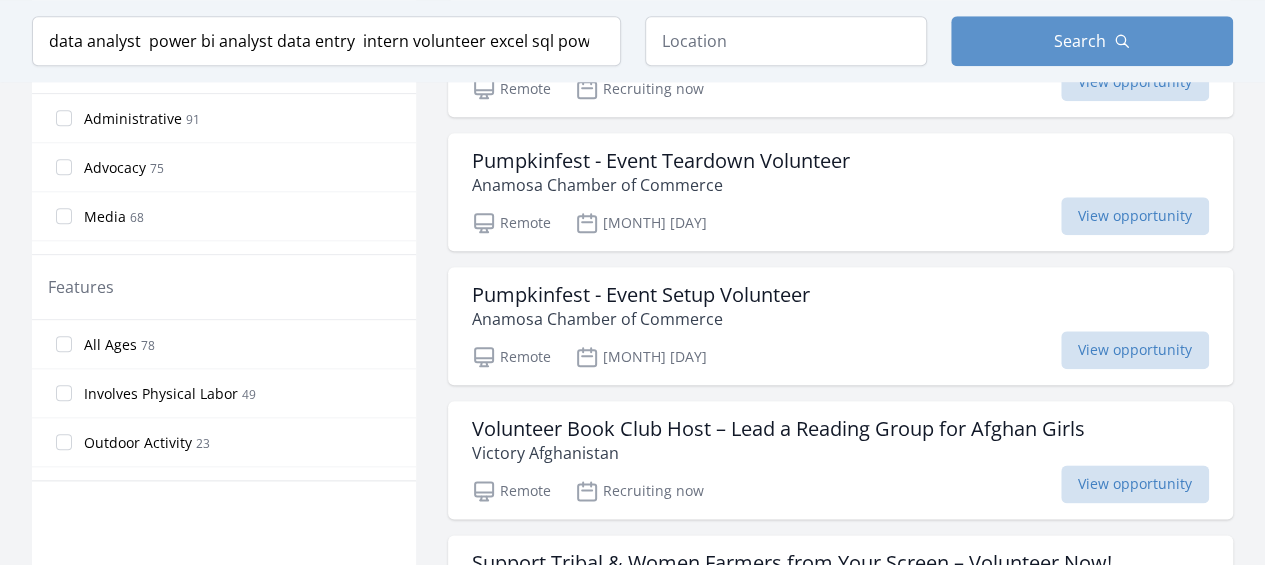 click on "Remote
Oct 4th
View opportunity" at bounding box center [840, 354] 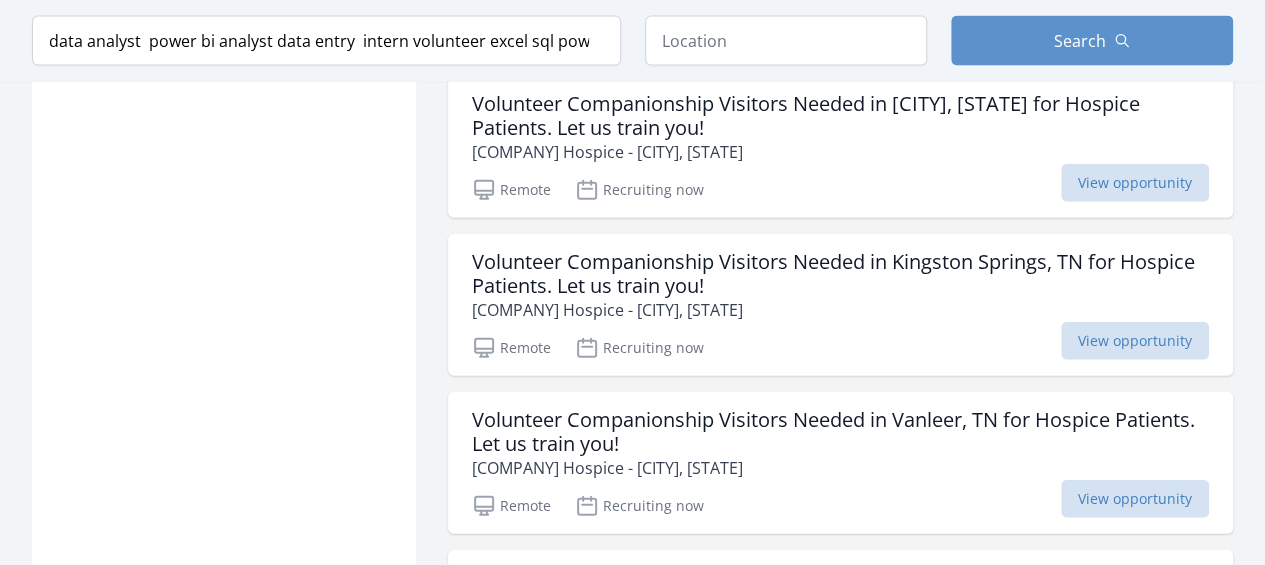 scroll, scrollTop: 2175, scrollLeft: 0, axis: vertical 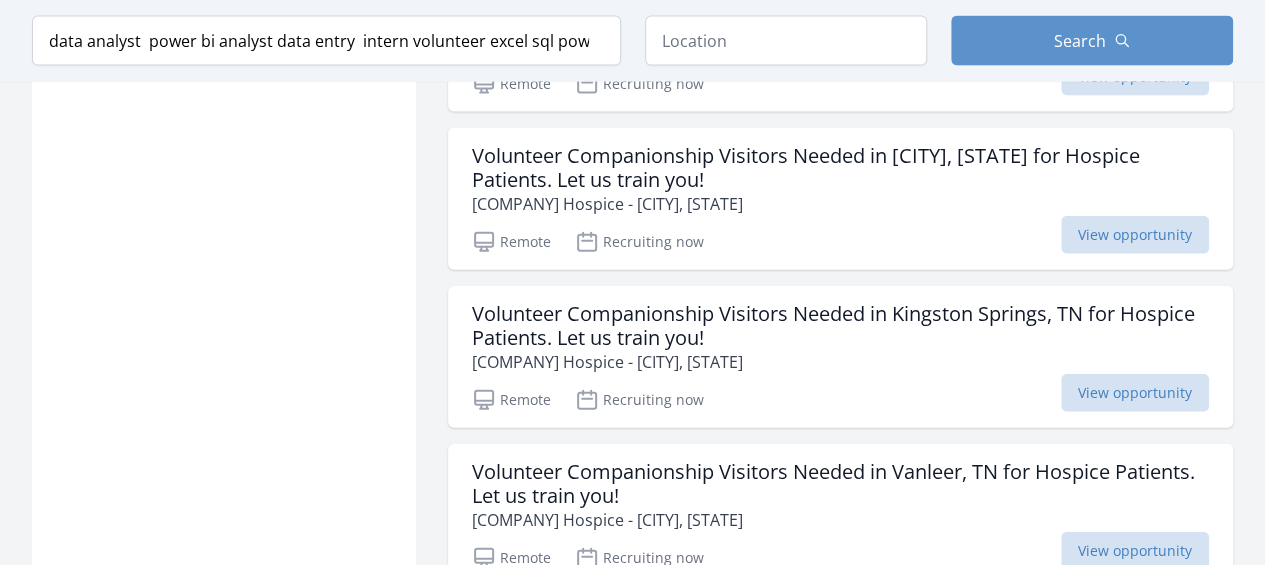 click on "Remote
Recruiting now
View opportunity" at bounding box center [840, 239] 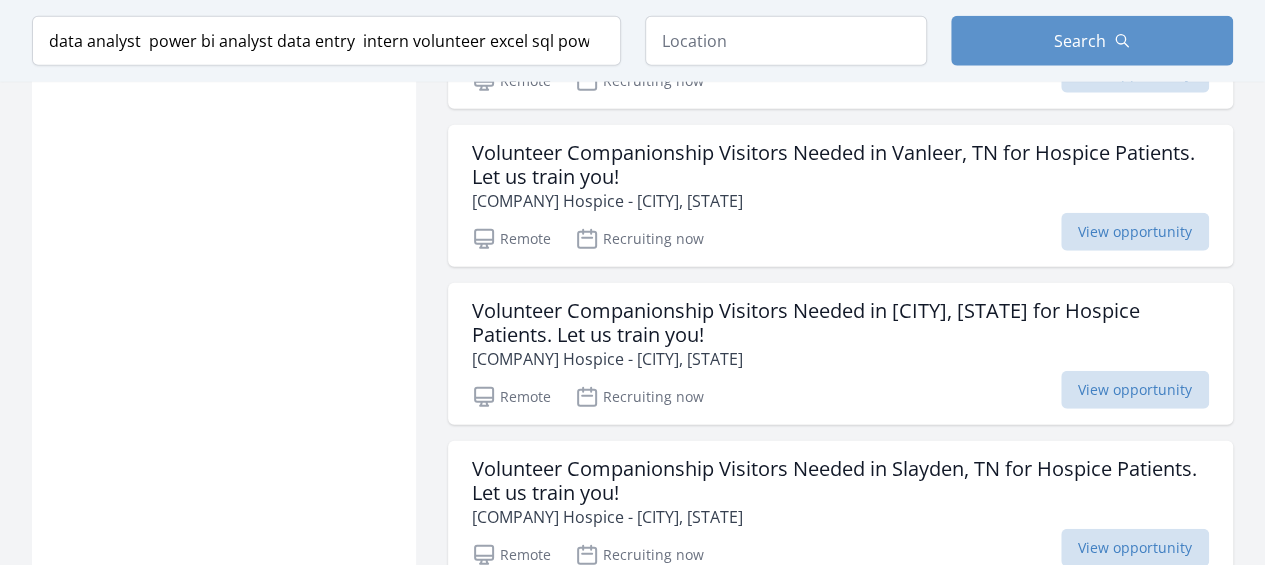 scroll, scrollTop: 2518, scrollLeft: 0, axis: vertical 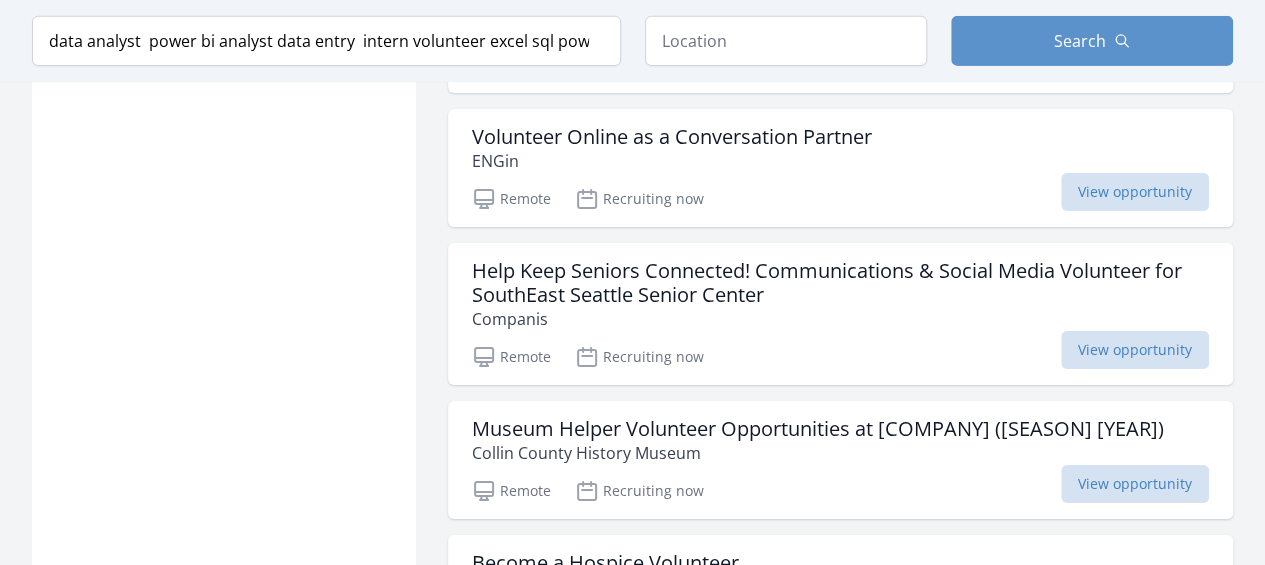 click on "ENGin" at bounding box center [672, 161] 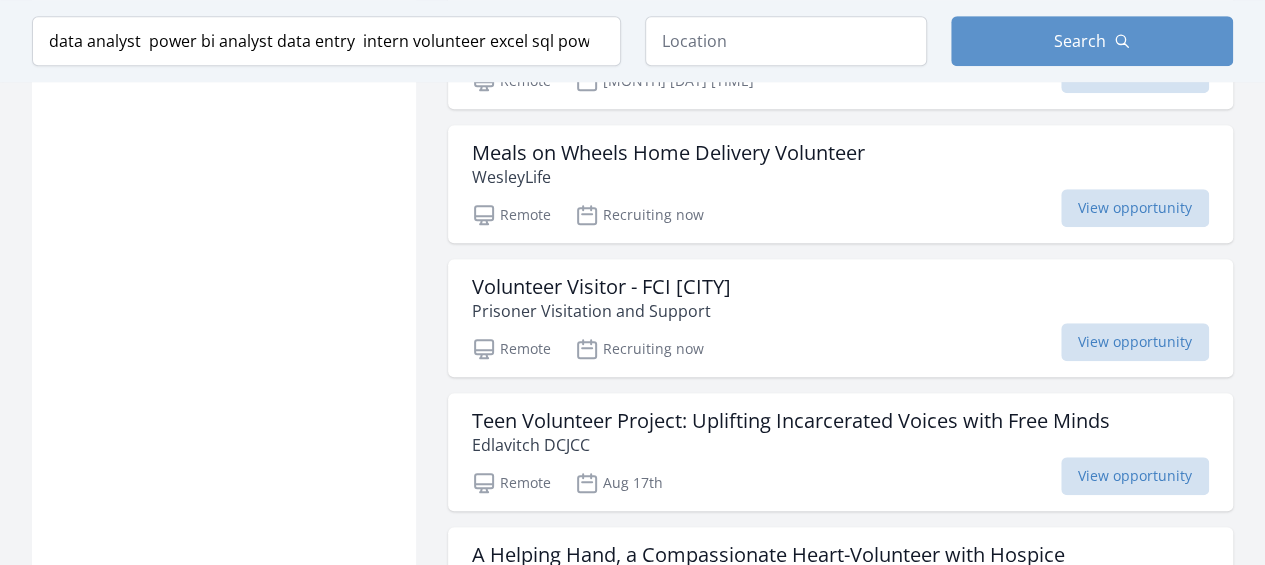scroll, scrollTop: 4491, scrollLeft: 0, axis: vertical 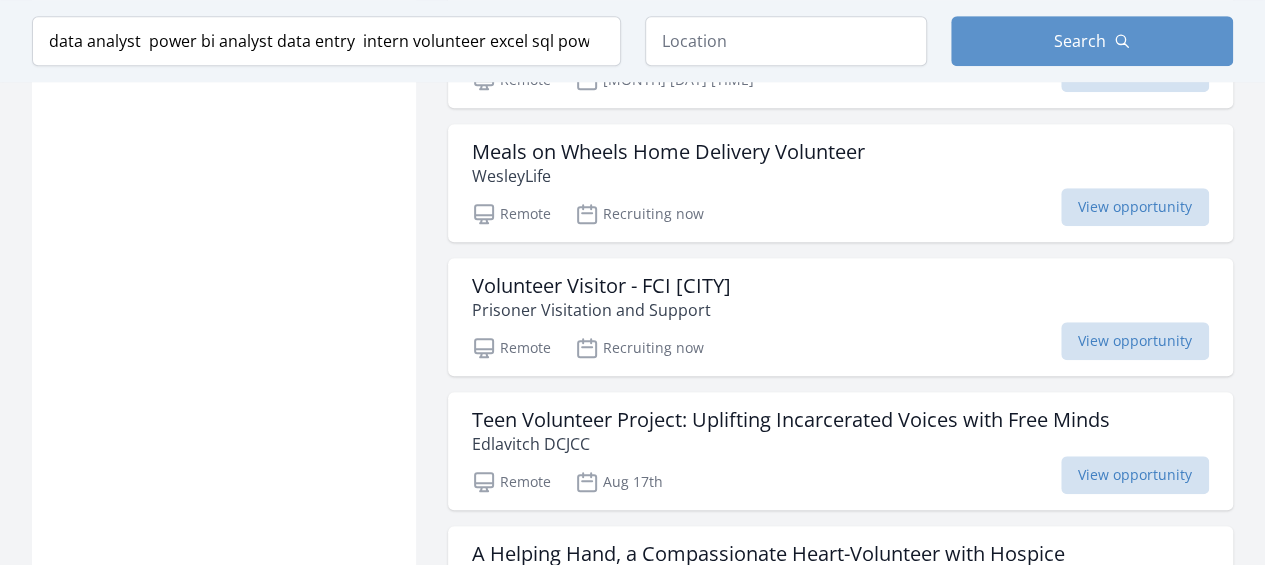 click on "WesleyLife" at bounding box center (668, 176) 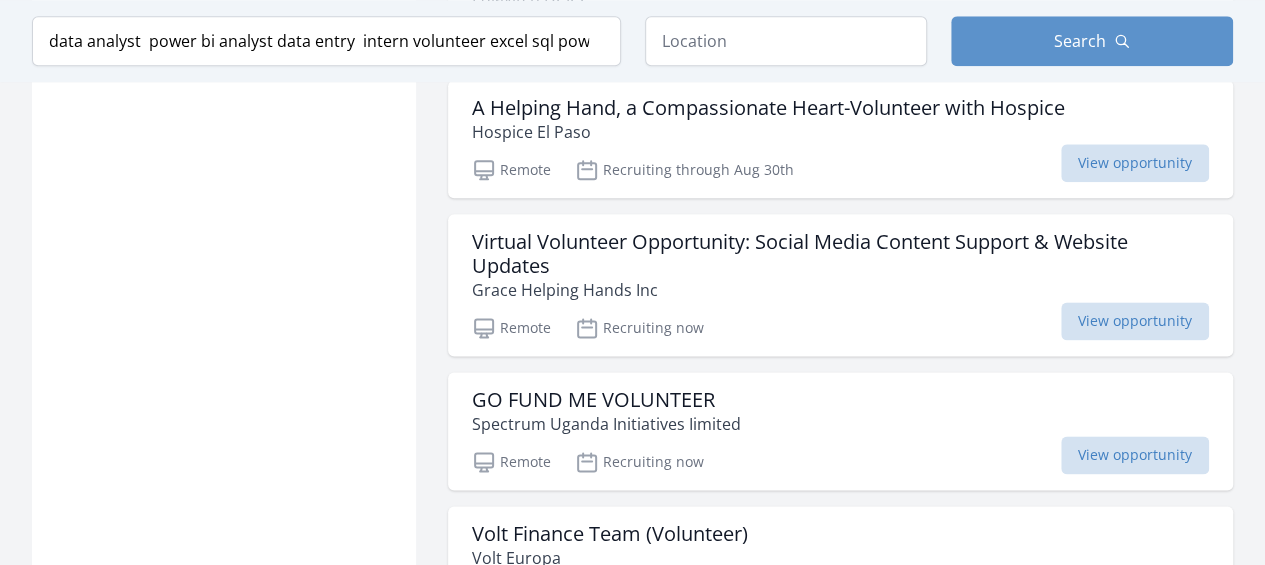 scroll, scrollTop: 4938, scrollLeft: 0, axis: vertical 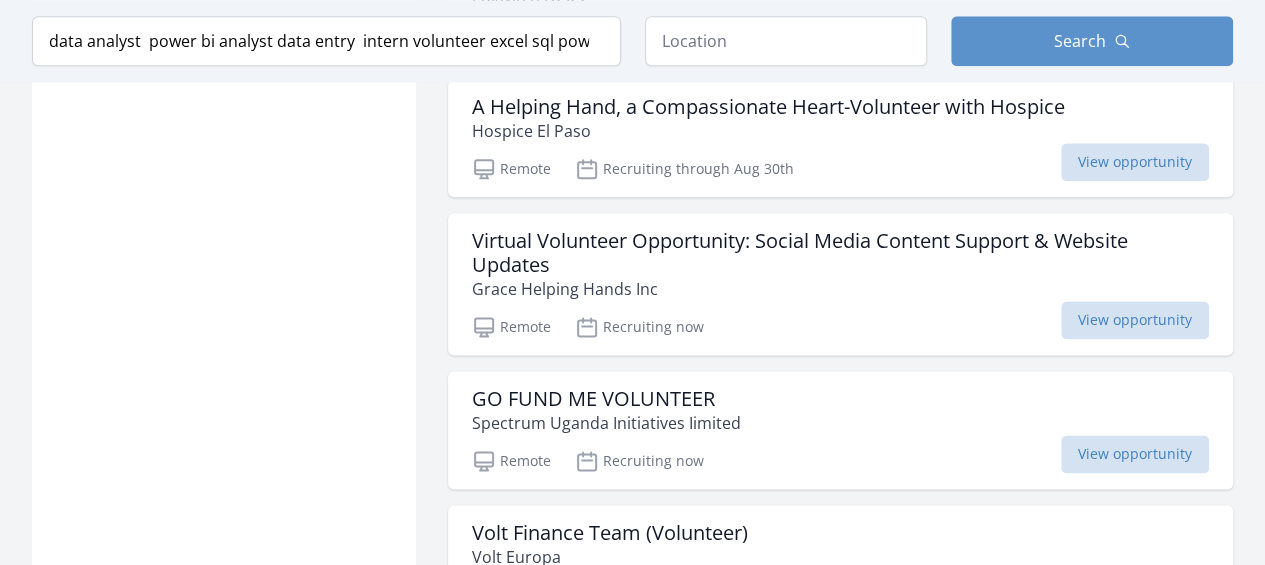 click on "A Helping Hand, a Compassionate Heart-Volunteer with Hospice
Hospice El Paso
Remote
Recruiting through Aug 30th
View opportunity" at bounding box center (840, 138) 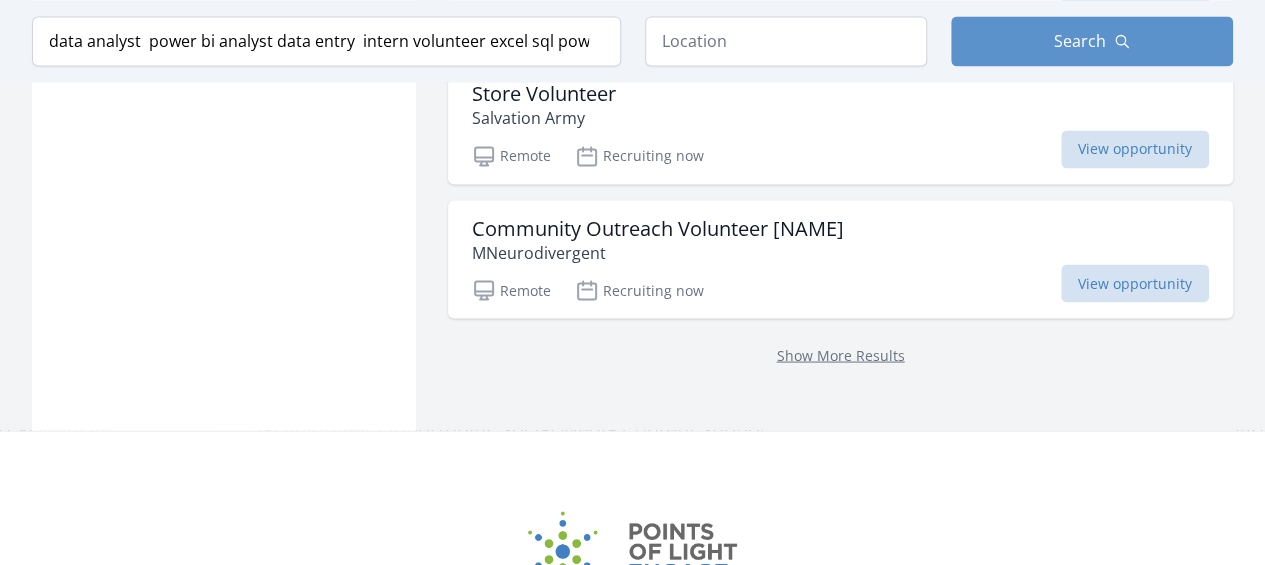scroll, scrollTop: 5552, scrollLeft: 0, axis: vertical 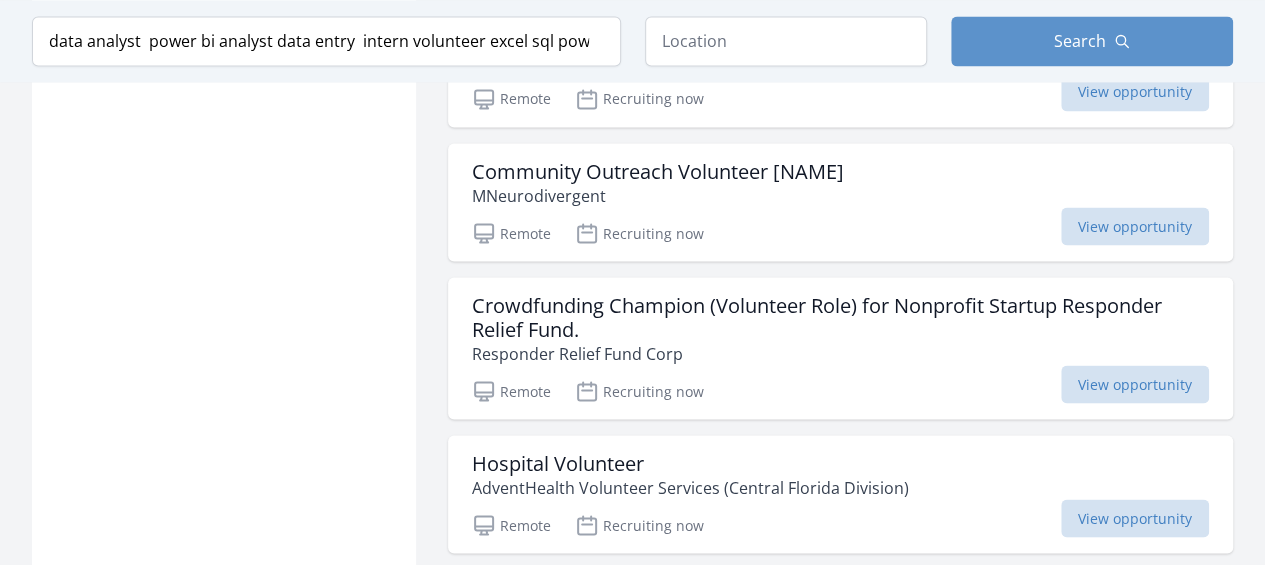 click on "Community Outreach Volunteer  MNeurodivergent
MNeurodivergent
Remote
Recruiting now
View opportunity" at bounding box center [840, 202] 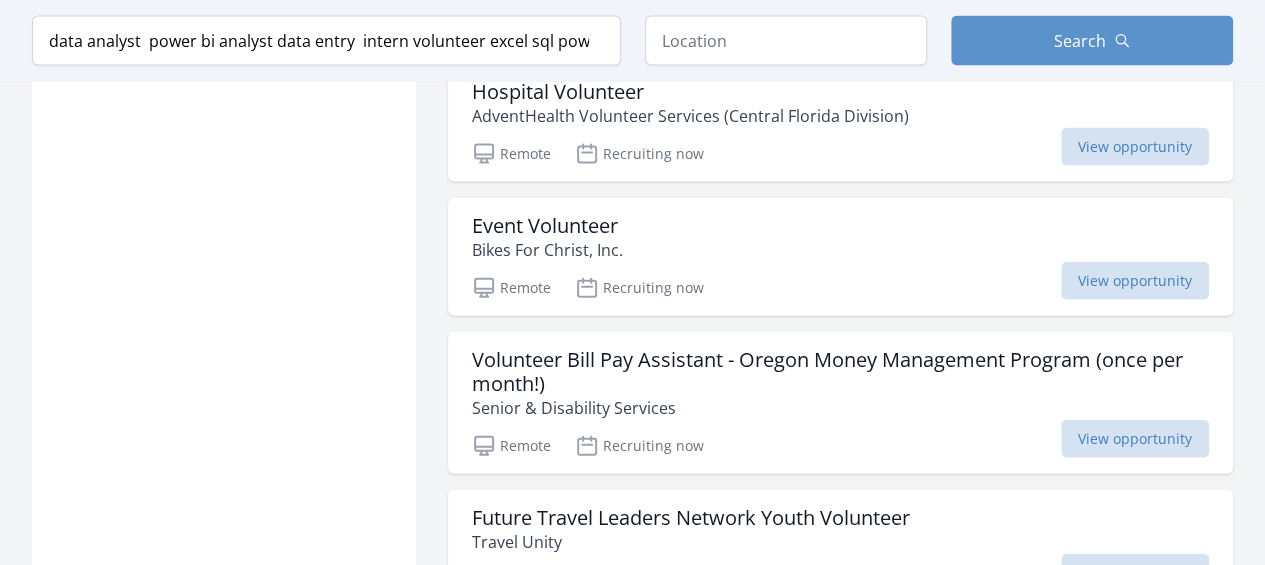 scroll, scrollTop: 5942, scrollLeft: 0, axis: vertical 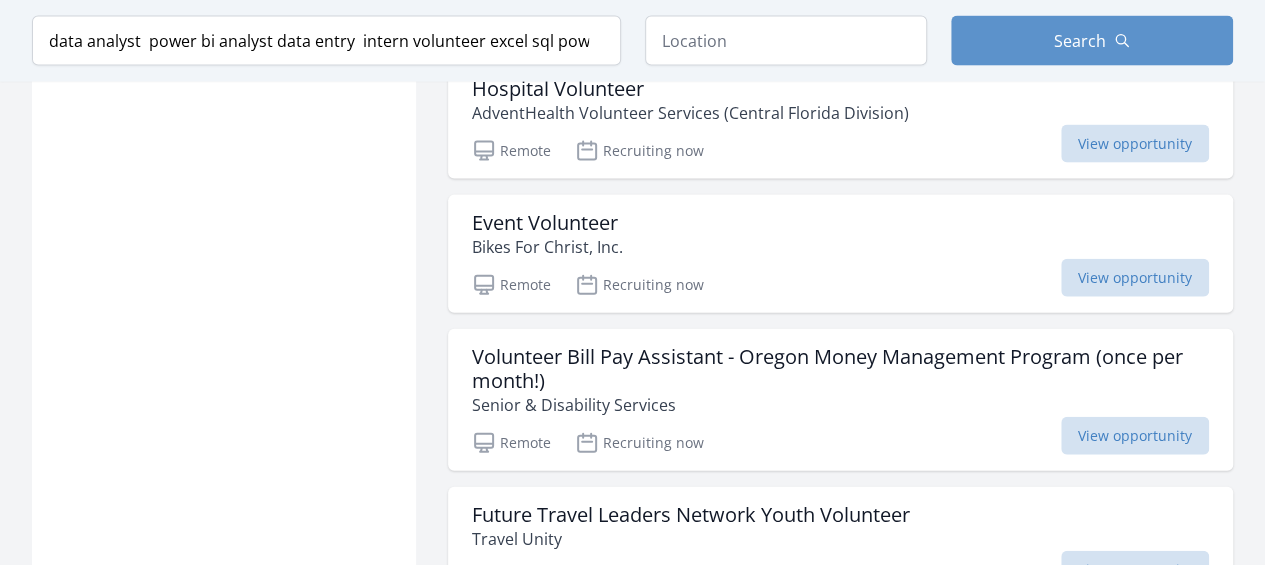 click on "Recruiting now" at bounding box center [639, 151] 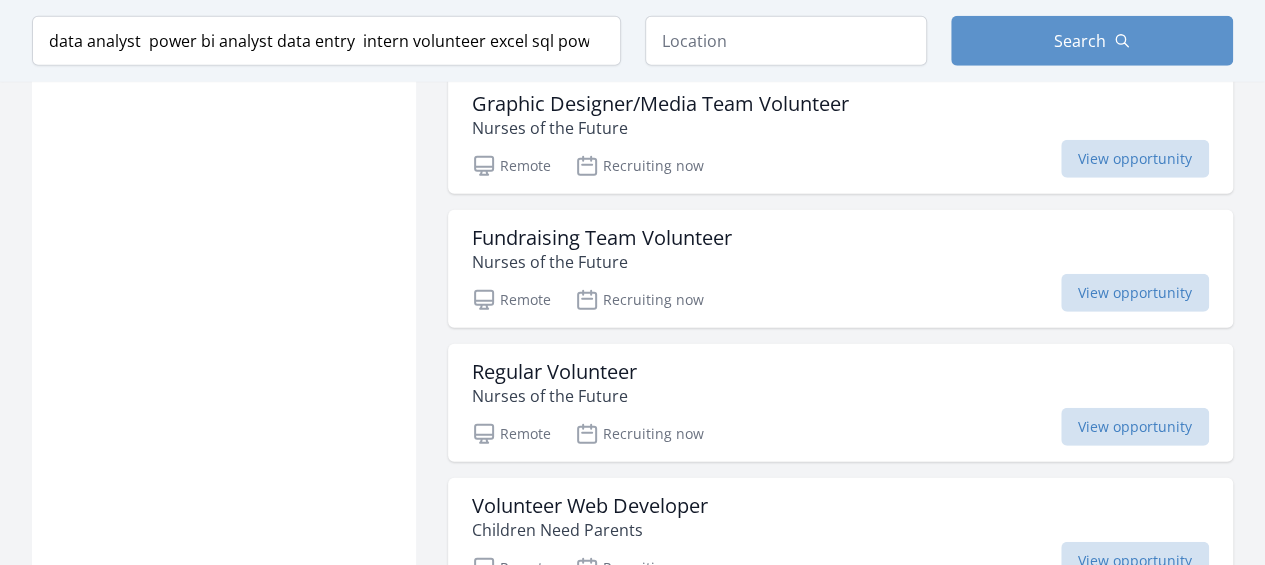 scroll, scrollTop: 6493, scrollLeft: 0, axis: vertical 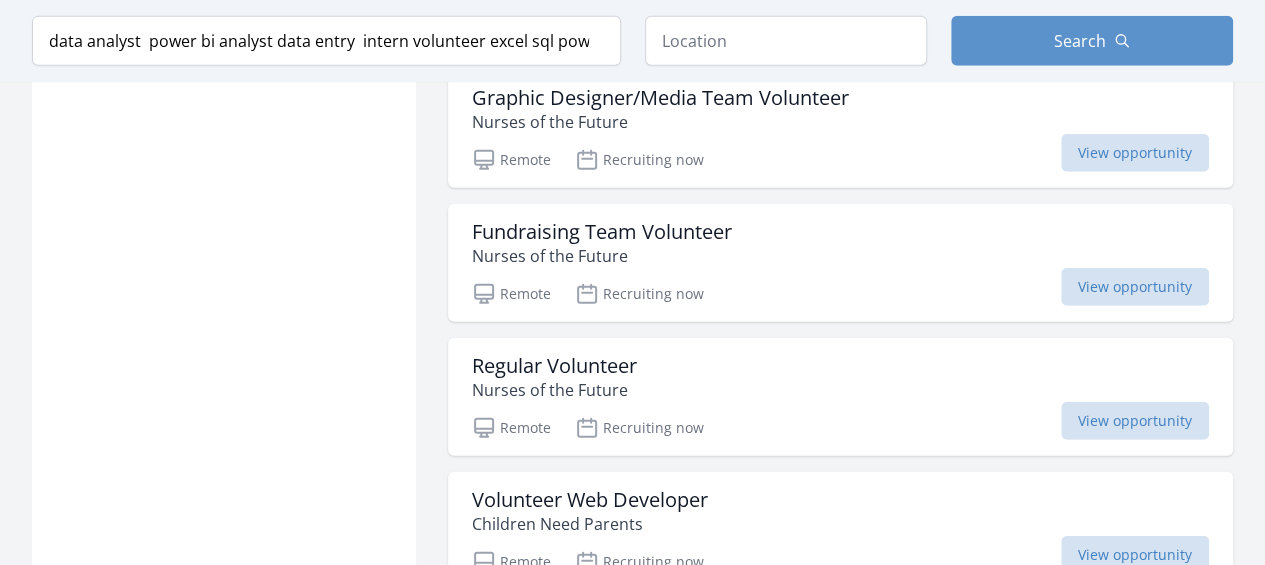 click on "Recruiting now" at bounding box center [639, 160] 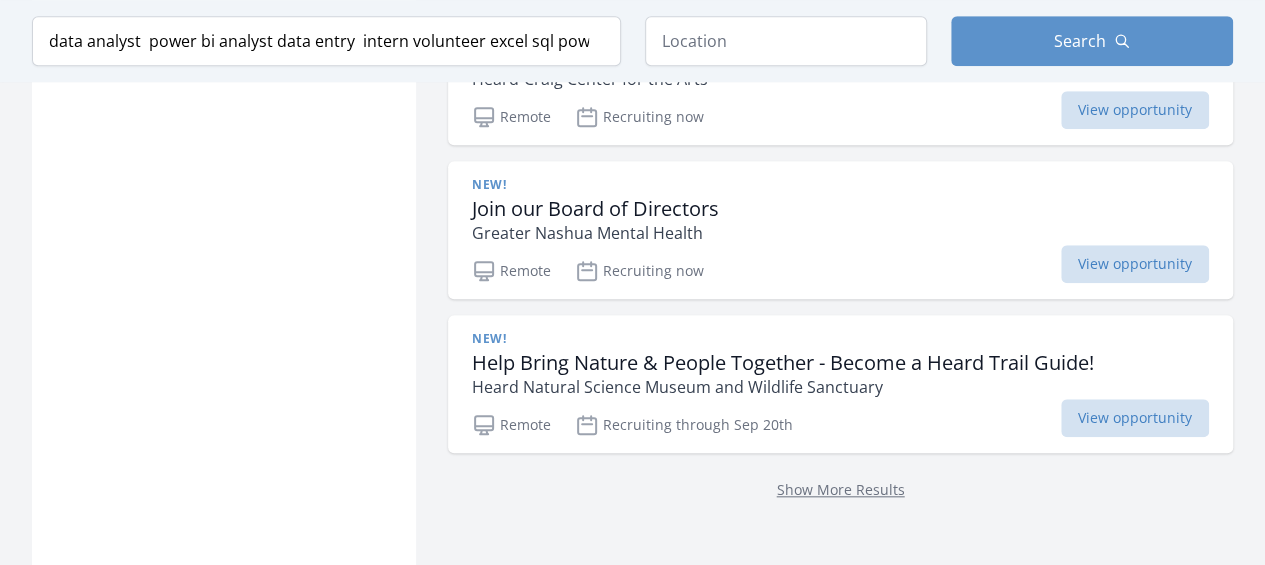 scroll, scrollTop: 8326, scrollLeft: 0, axis: vertical 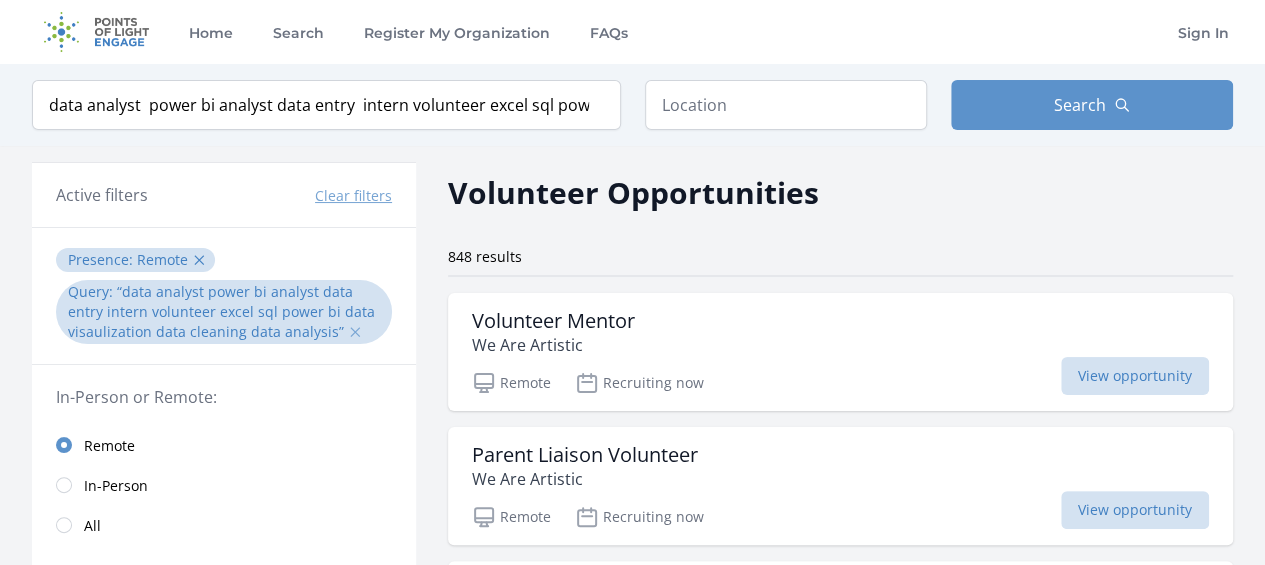 click on "✕" at bounding box center [355, 332] 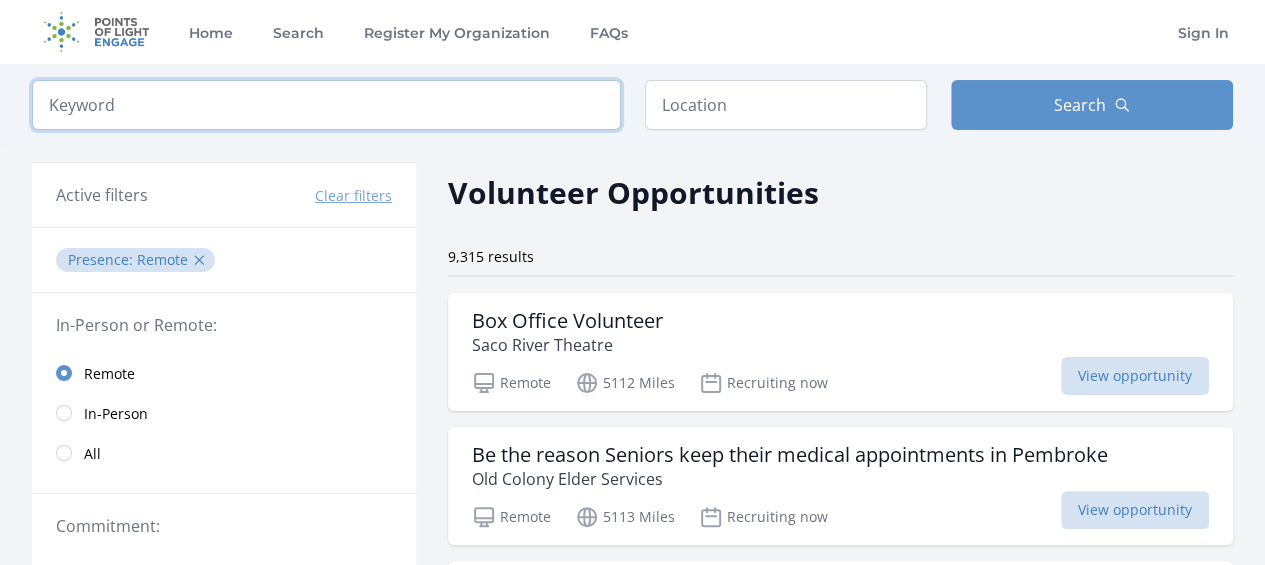 click at bounding box center [326, 105] 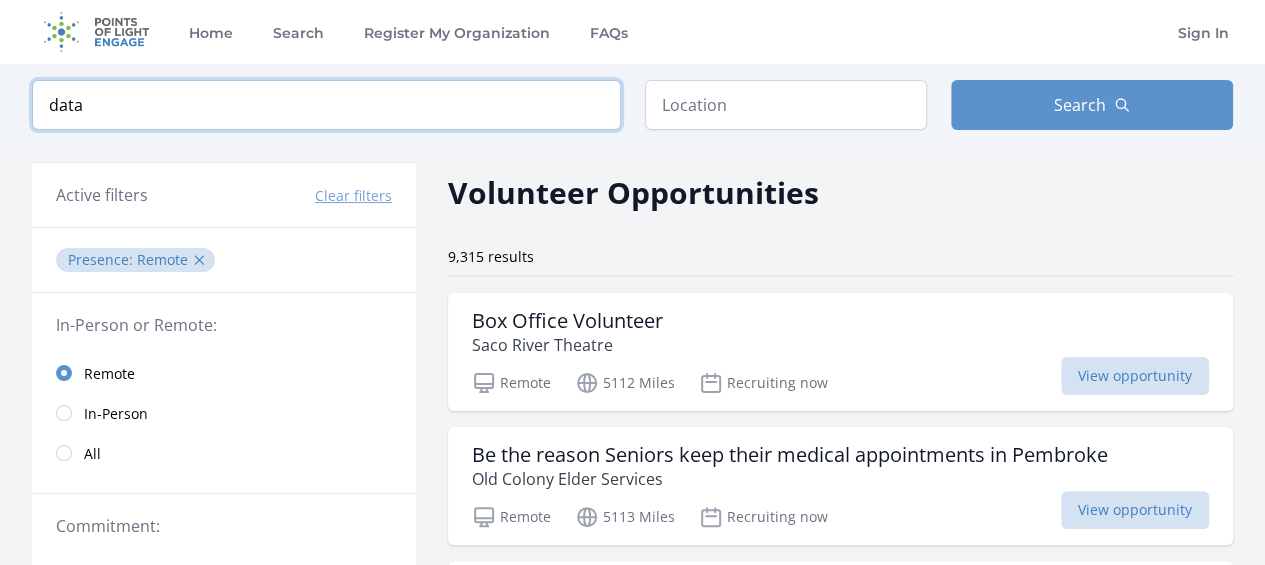 type on "data" 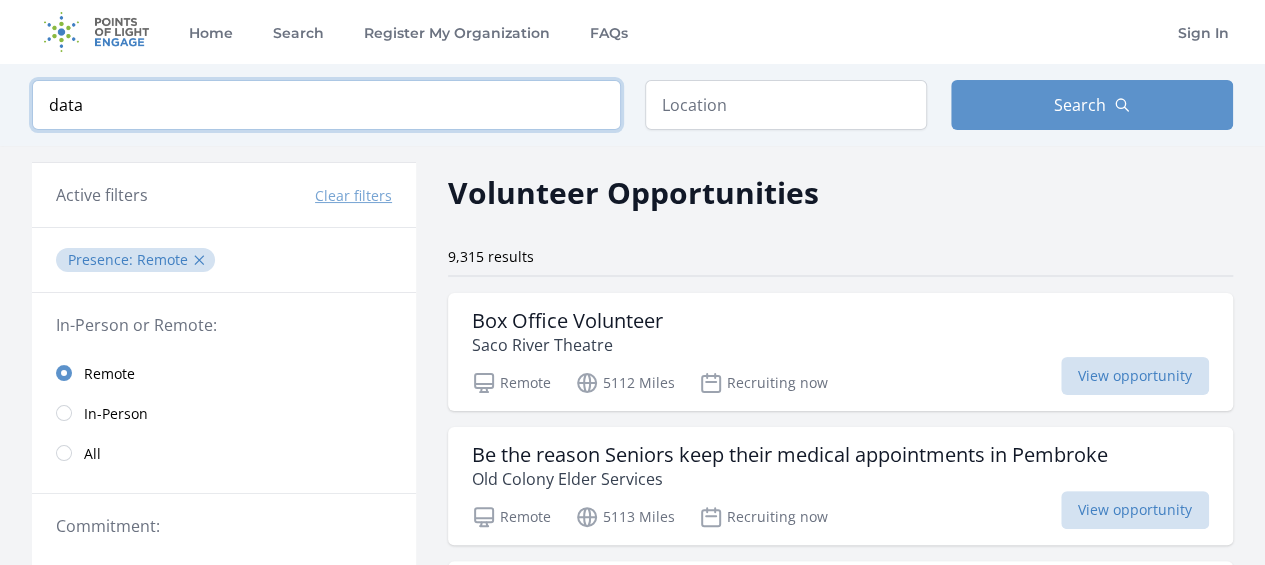 click at bounding box center [0, 0] 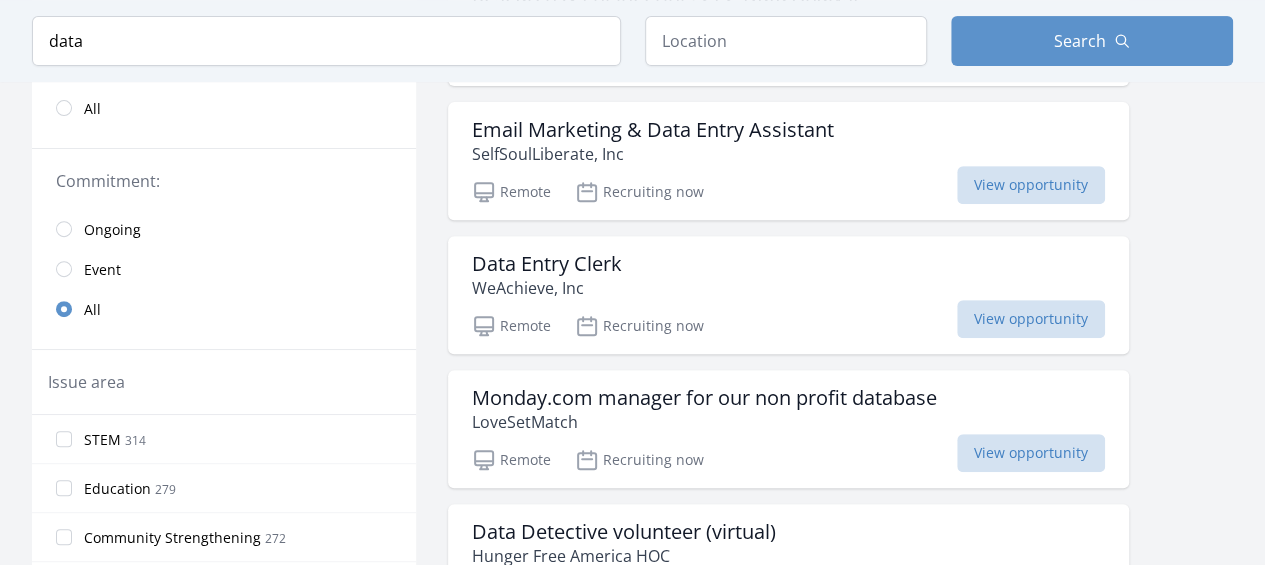 scroll, scrollTop: 346, scrollLeft: 0, axis: vertical 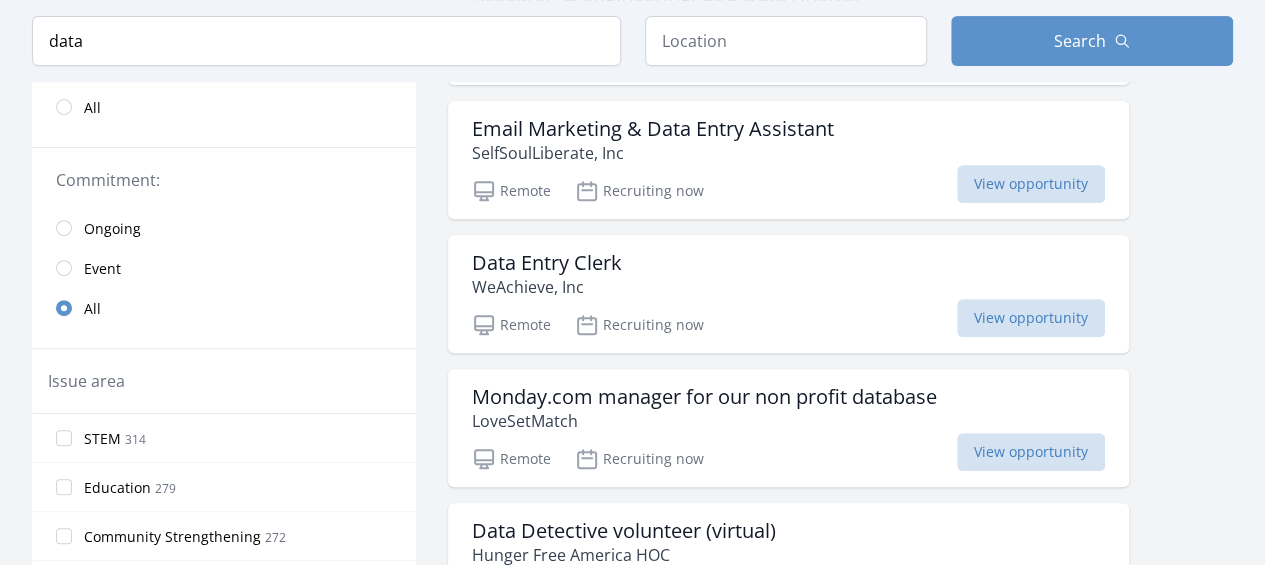 click on "SelfSoulLiberate, Inc" at bounding box center [653, 153] 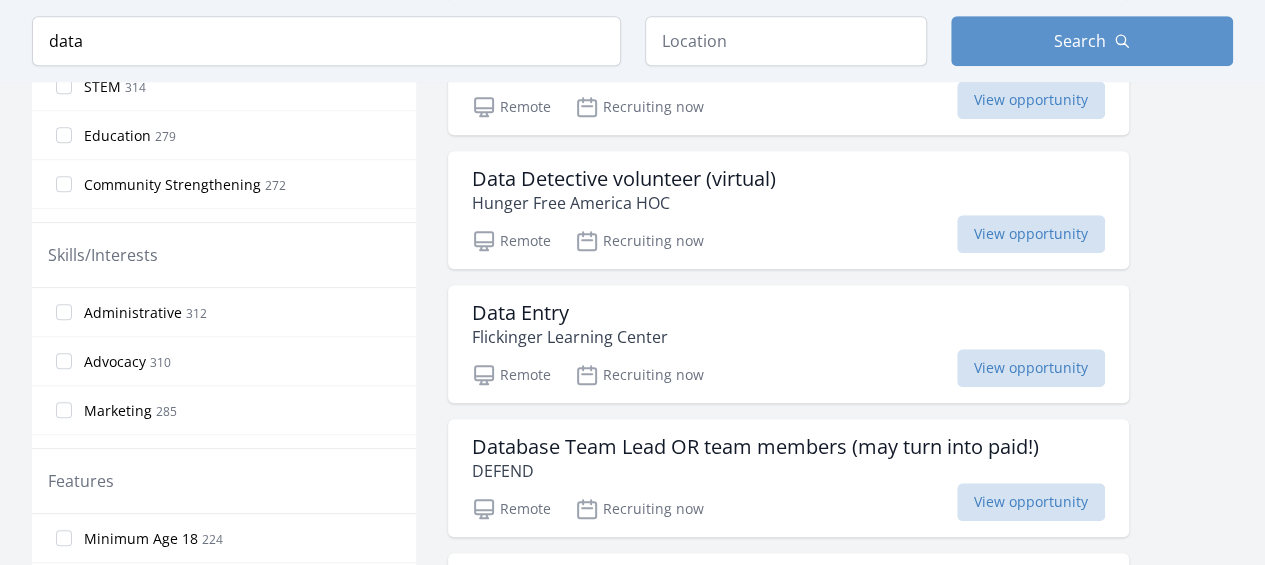 scroll, scrollTop: 699, scrollLeft: 0, axis: vertical 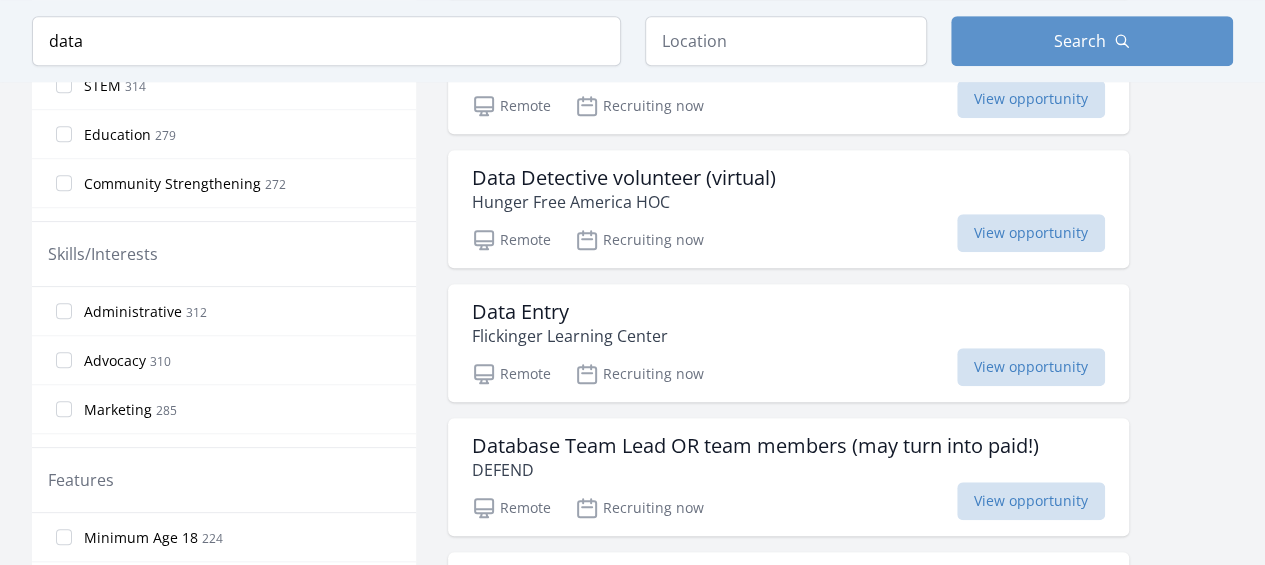 click on "Remote
Recruiting now
View opportunity" at bounding box center (788, 237) 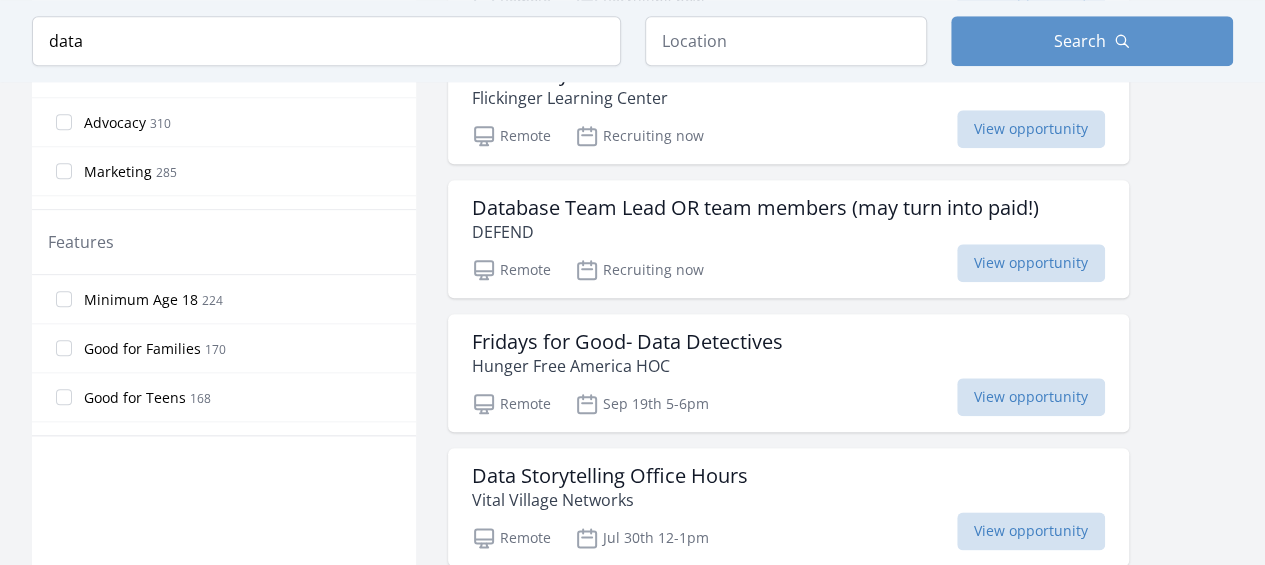 scroll, scrollTop: 950, scrollLeft: 0, axis: vertical 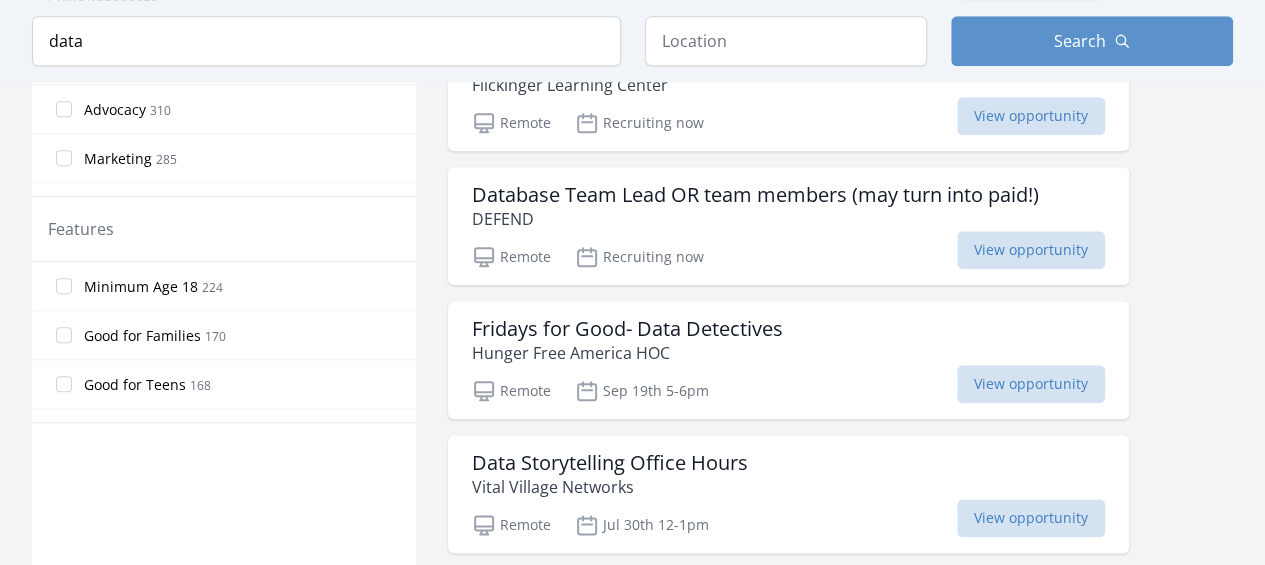 click on "Database Team Lead OR team members (may turn into paid!)" at bounding box center [755, 195] 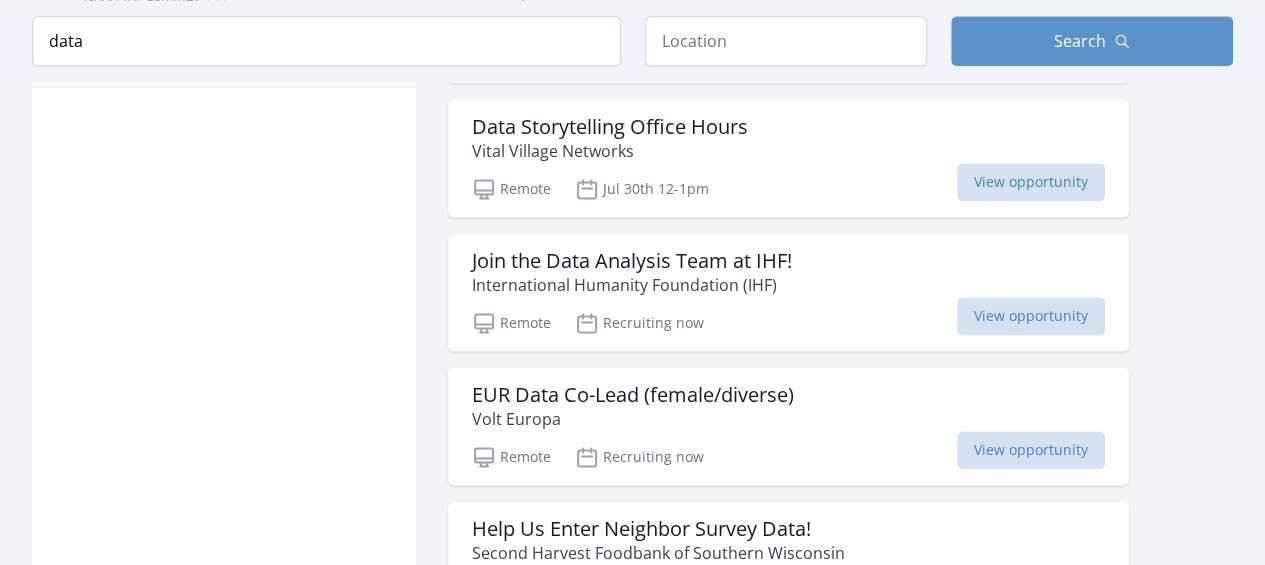 scroll, scrollTop: 1288, scrollLeft: 0, axis: vertical 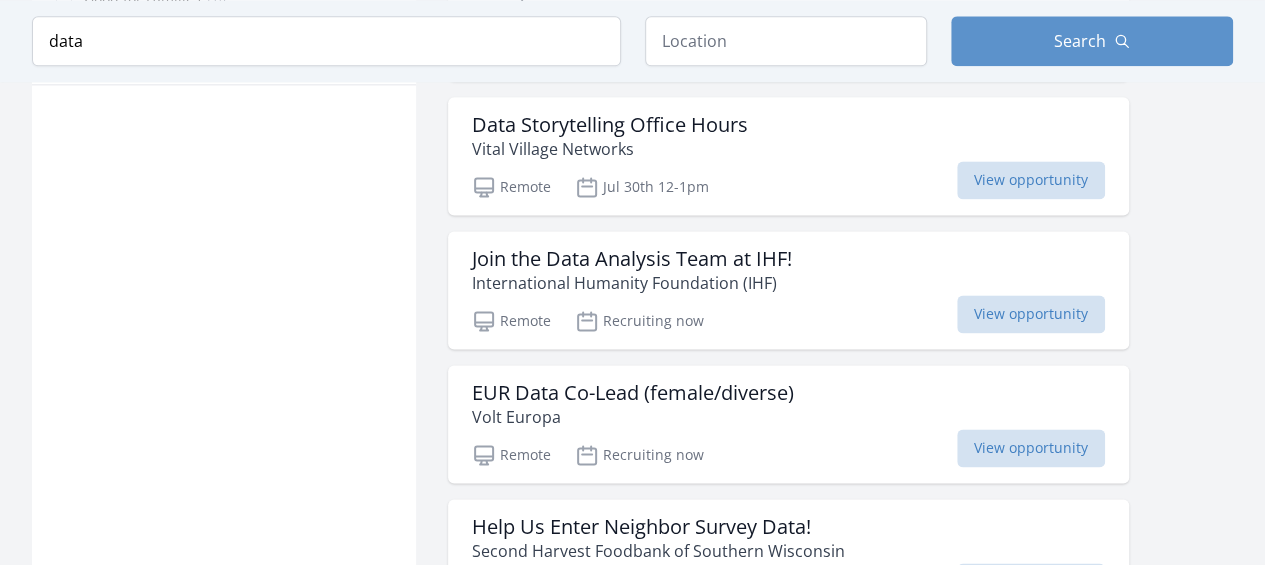 click on "Data Storytelling Office Hours" at bounding box center [610, 125] 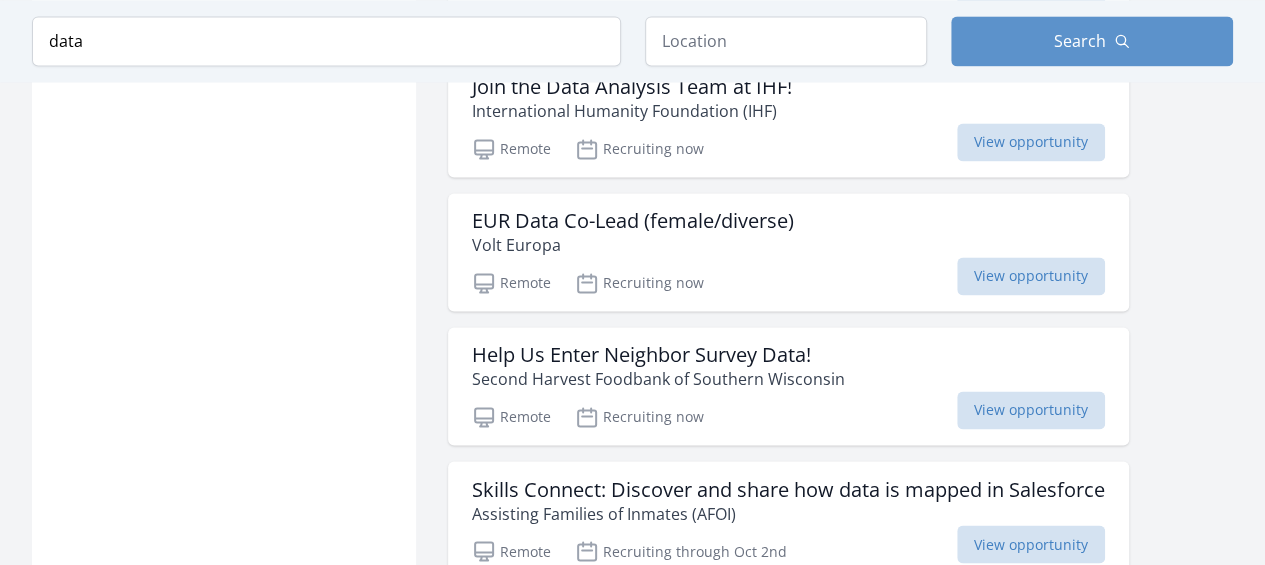 scroll, scrollTop: 1482, scrollLeft: 0, axis: vertical 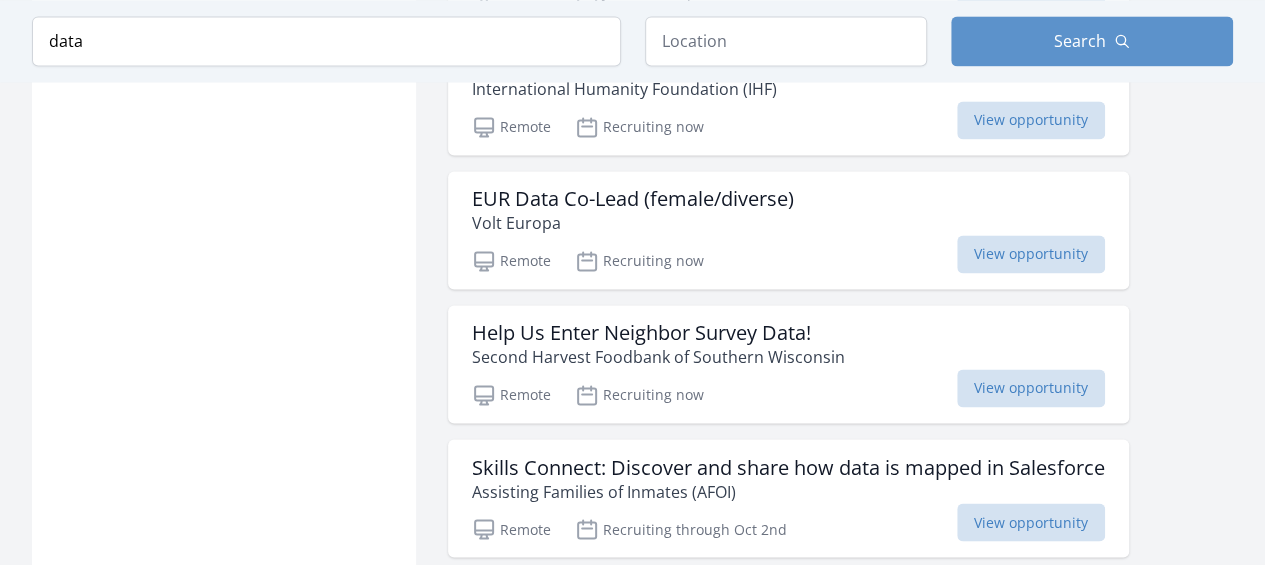 click on "EUR Data Co-Lead (female/diverse)
Volt Europa
Remote
Recruiting now
View opportunity" at bounding box center [788, 230] 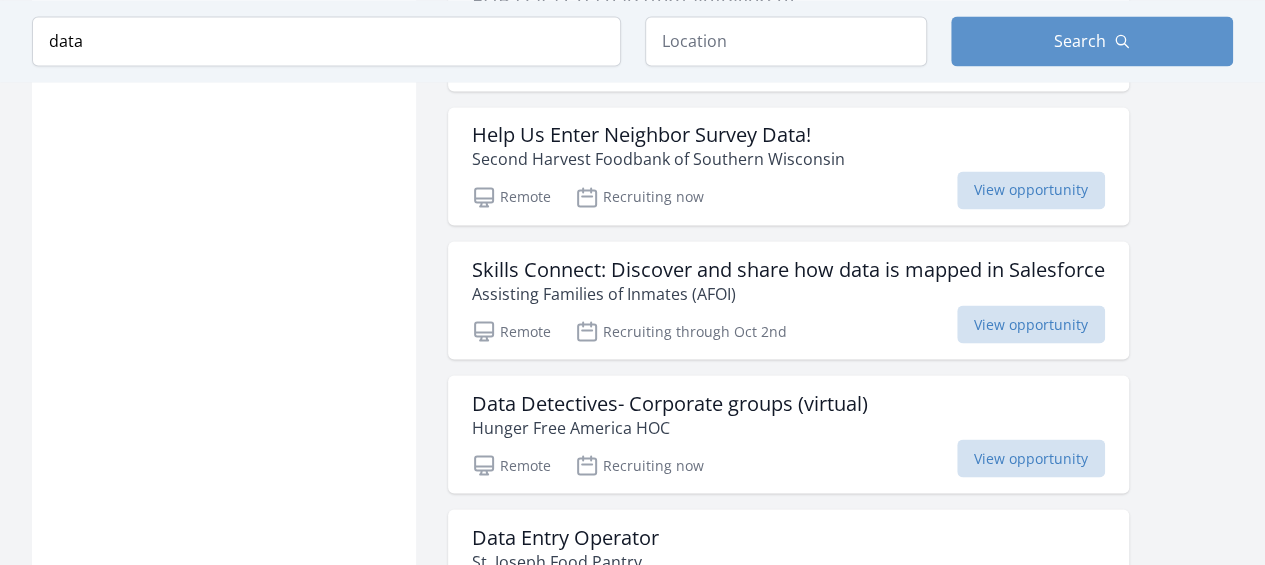 scroll, scrollTop: 1668, scrollLeft: 0, axis: vertical 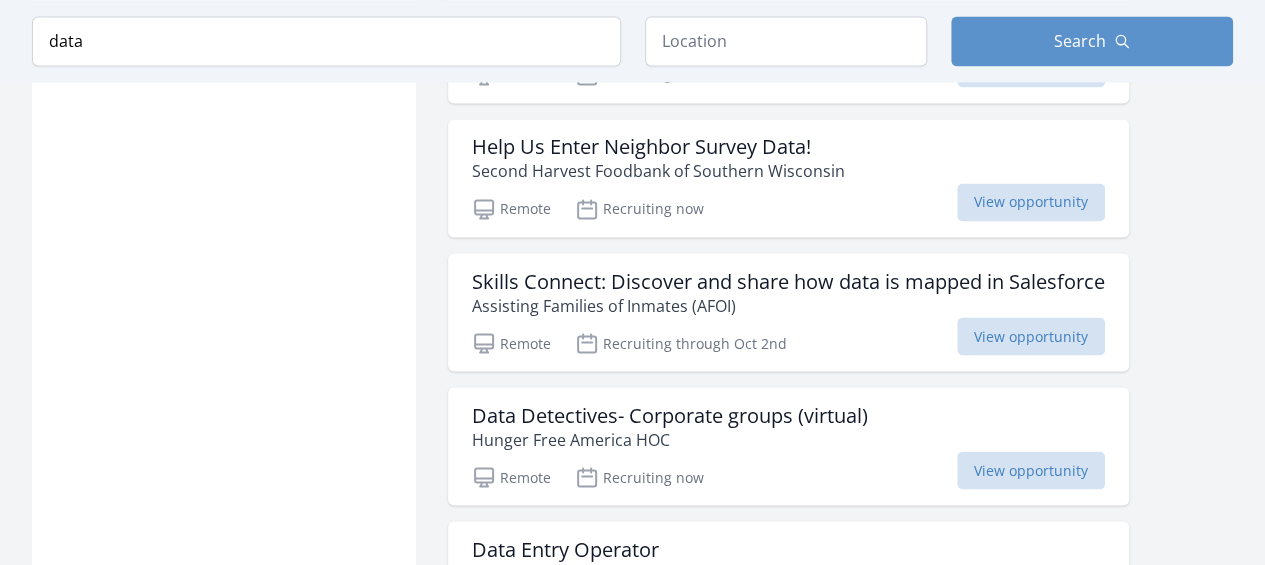 click on "Second Harvest Foodbank of Southern Wisconsin" at bounding box center (658, 171) 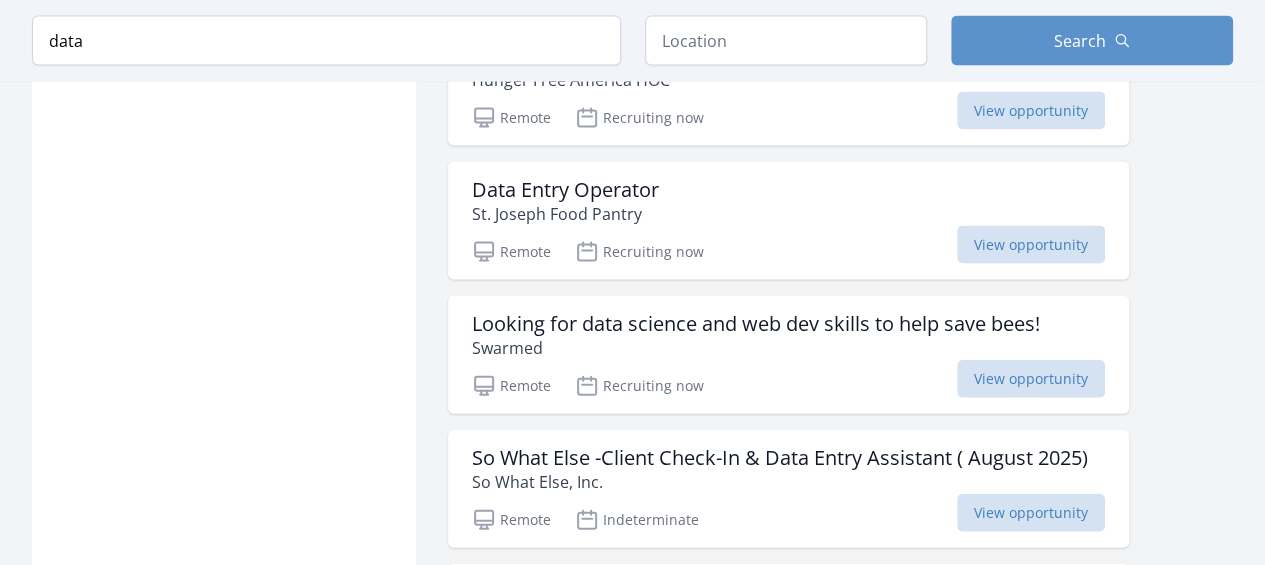 scroll, scrollTop: 2033, scrollLeft: 0, axis: vertical 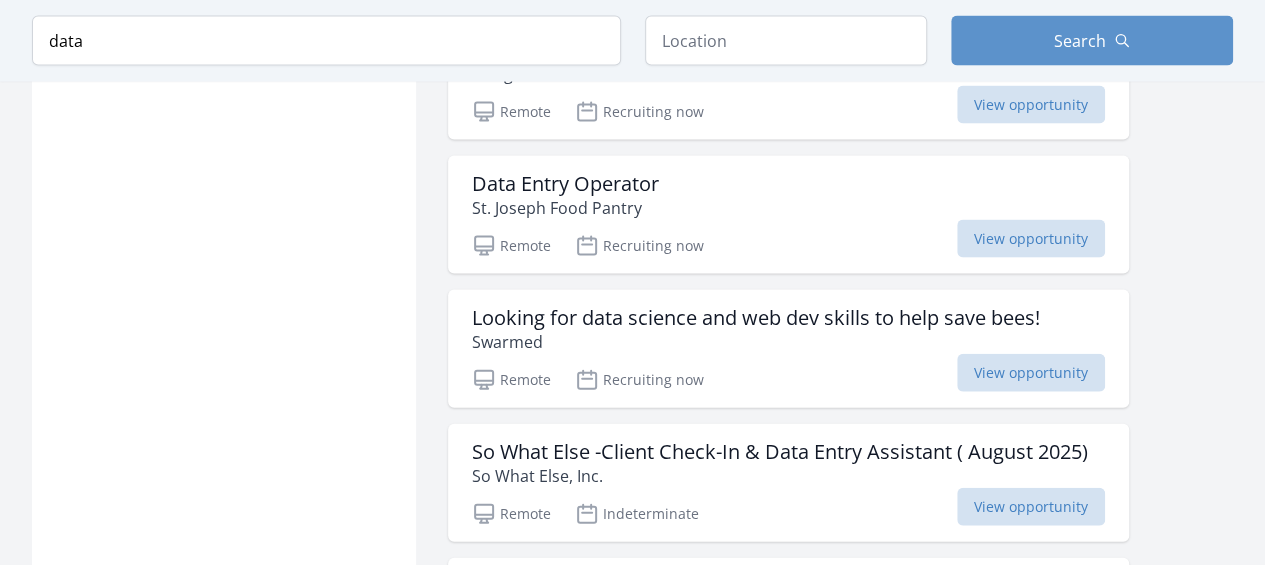 click on "St. Joseph Food Pantry" at bounding box center (565, 208) 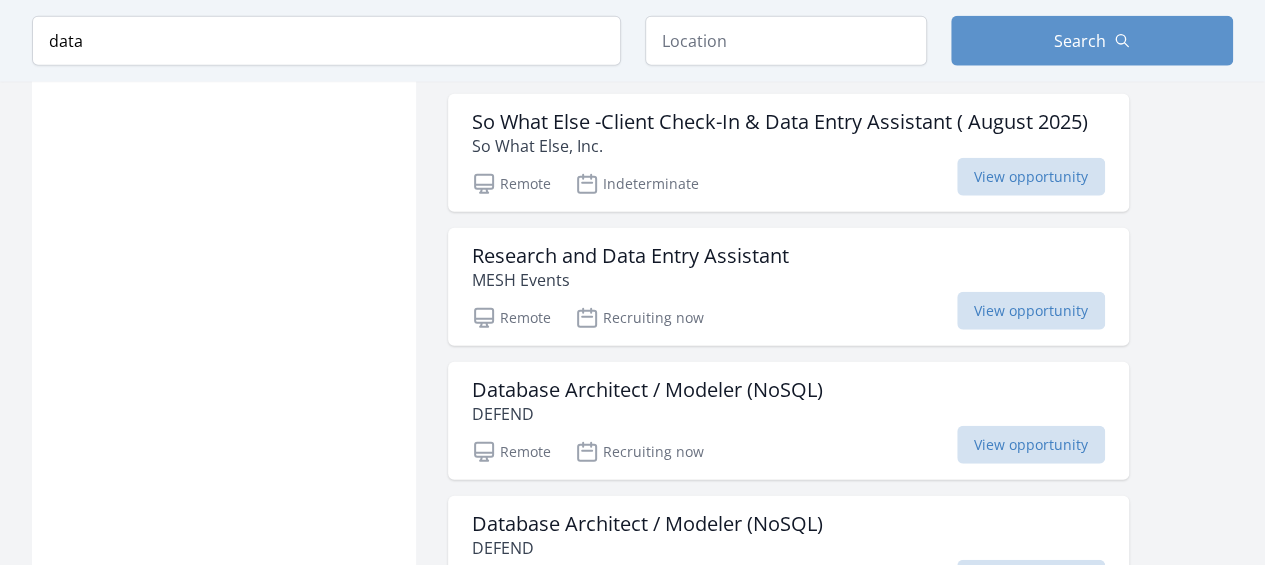 scroll, scrollTop: 2381, scrollLeft: 0, axis: vertical 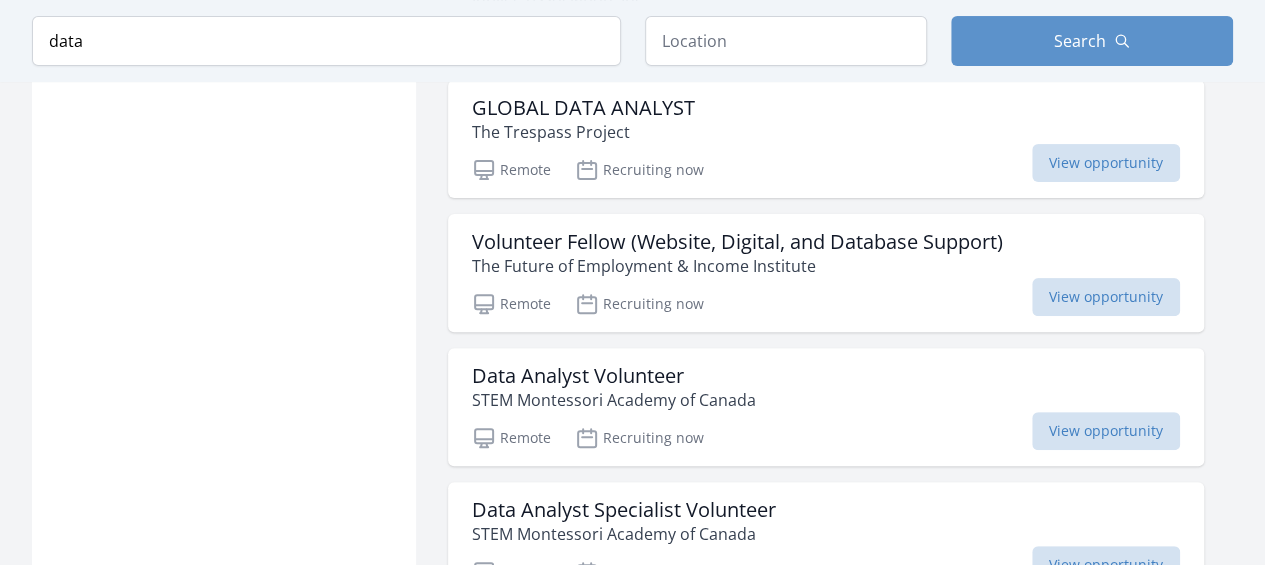 click on "Data Analyst Volunteer" at bounding box center [614, 376] 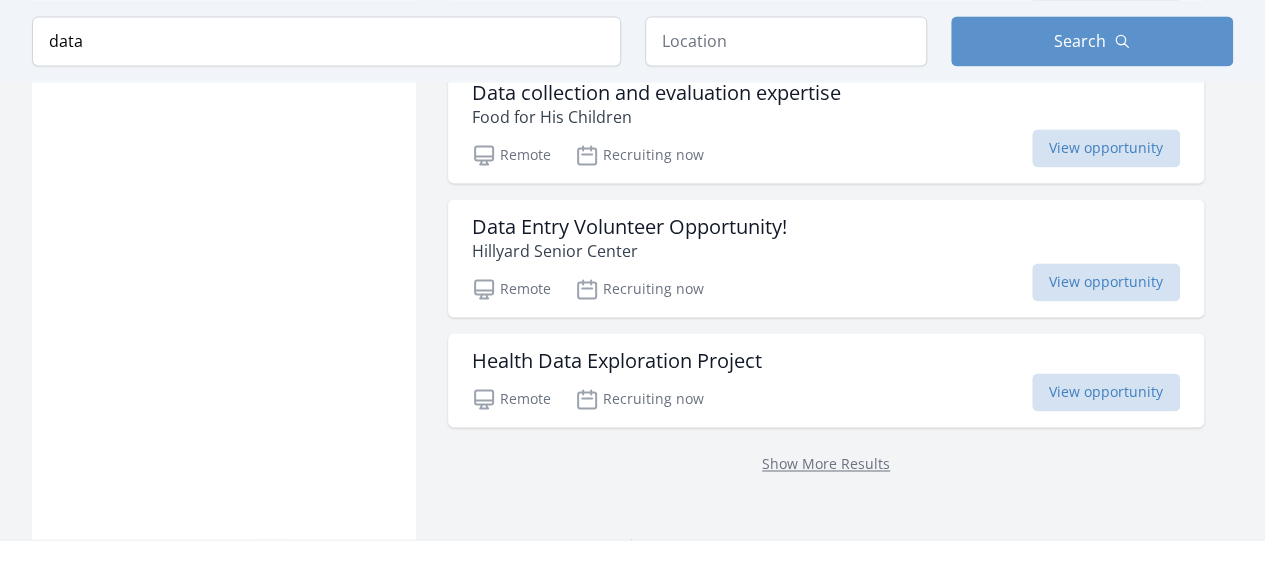 scroll, scrollTop: 5226, scrollLeft: 0, axis: vertical 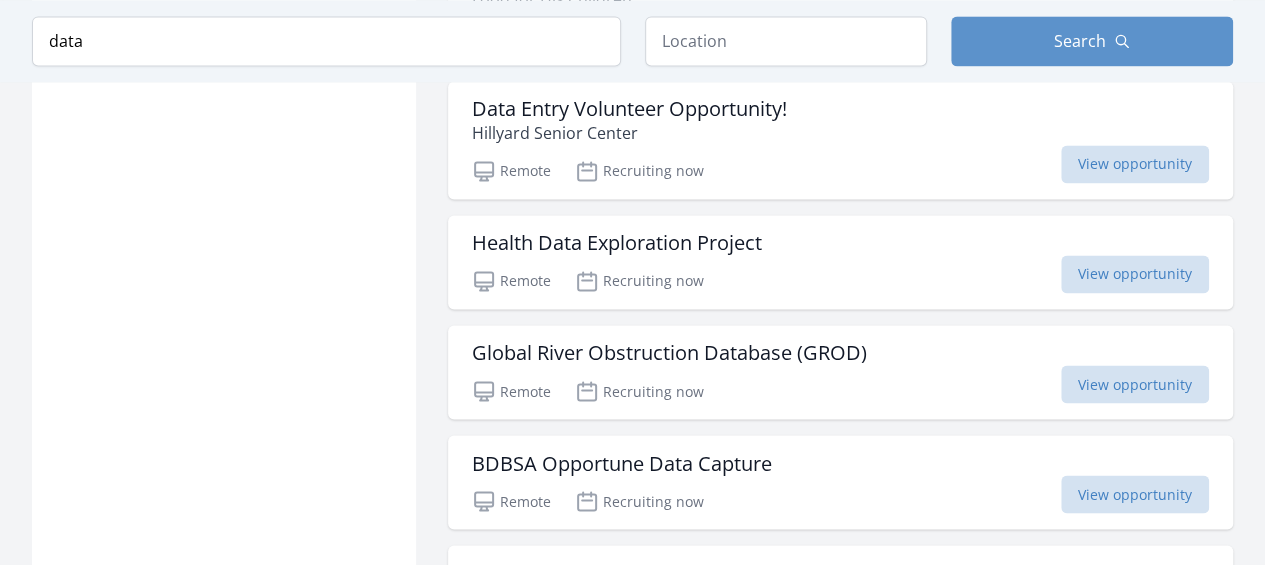 click on "Health Data Exploration Project" at bounding box center (617, 243) 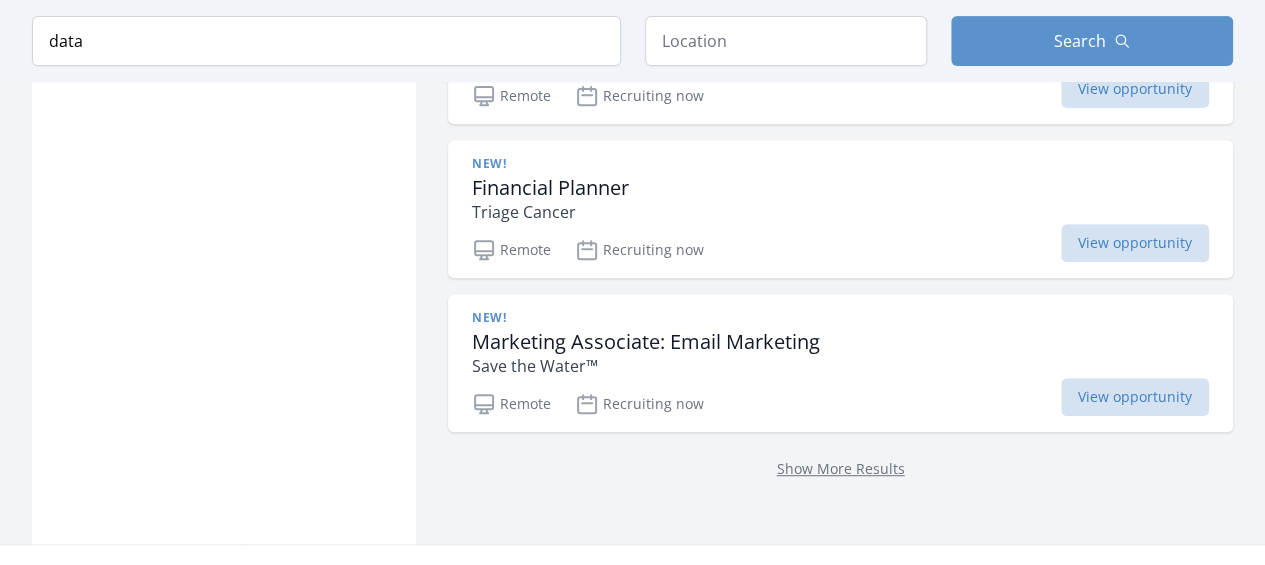 scroll, scrollTop: 8223, scrollLeft: 0, axis: vertical 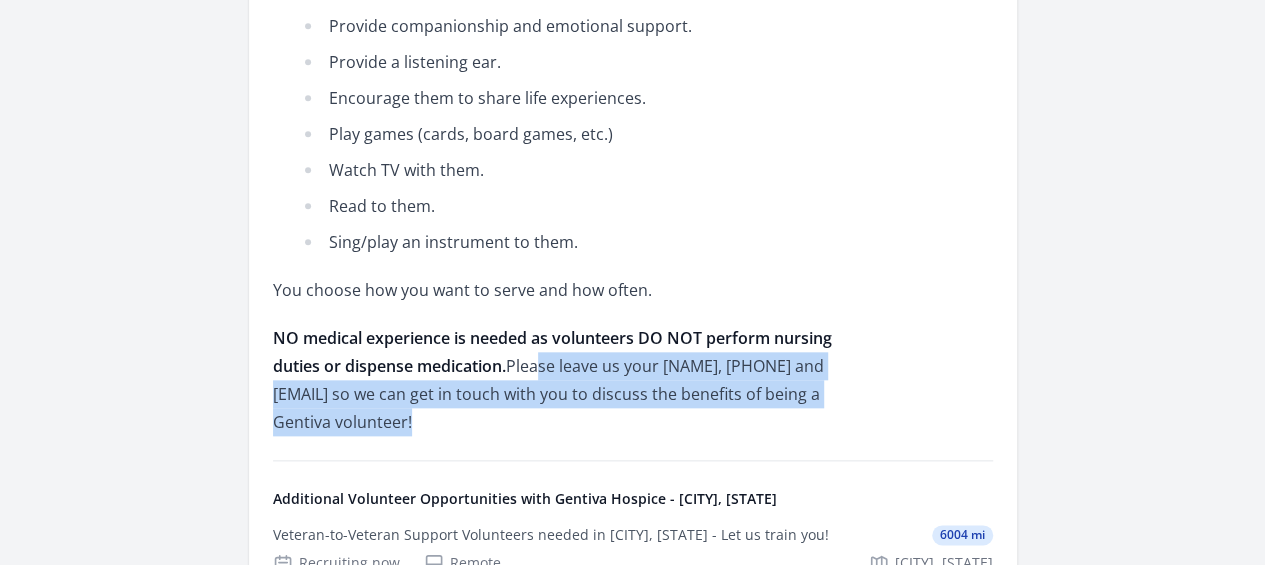 drag, startPoint x: 661, startPoint y: 201, endPoint x: 642, endPoint y: 273, distance: 74.46476 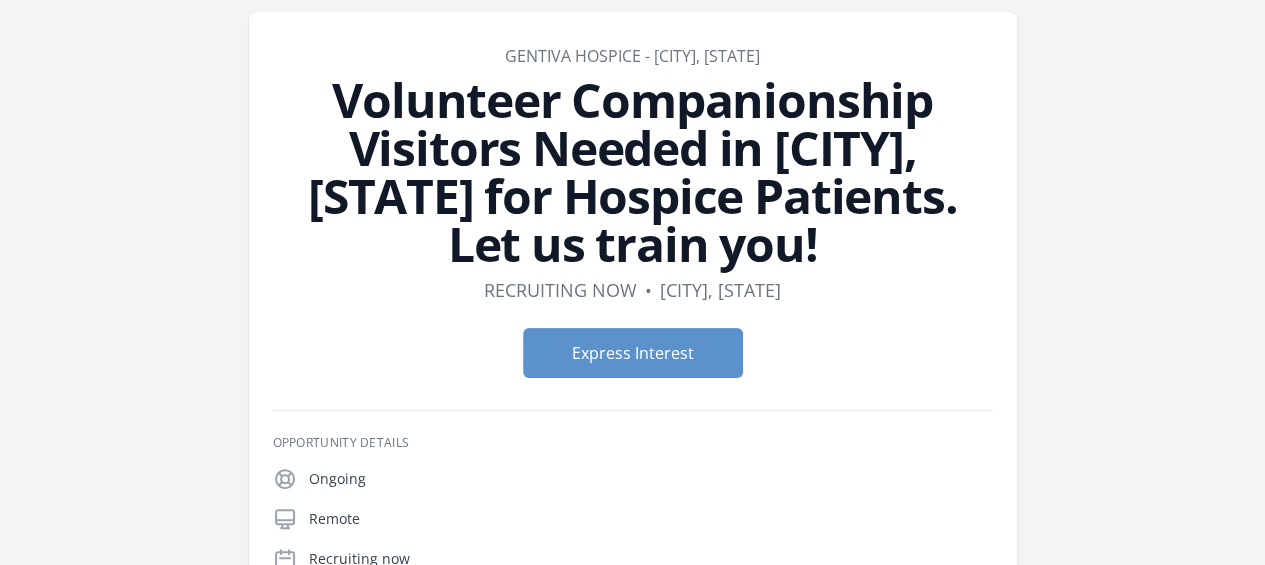scroll, scrollTop: 0, scrollLeft: 0, axis: both 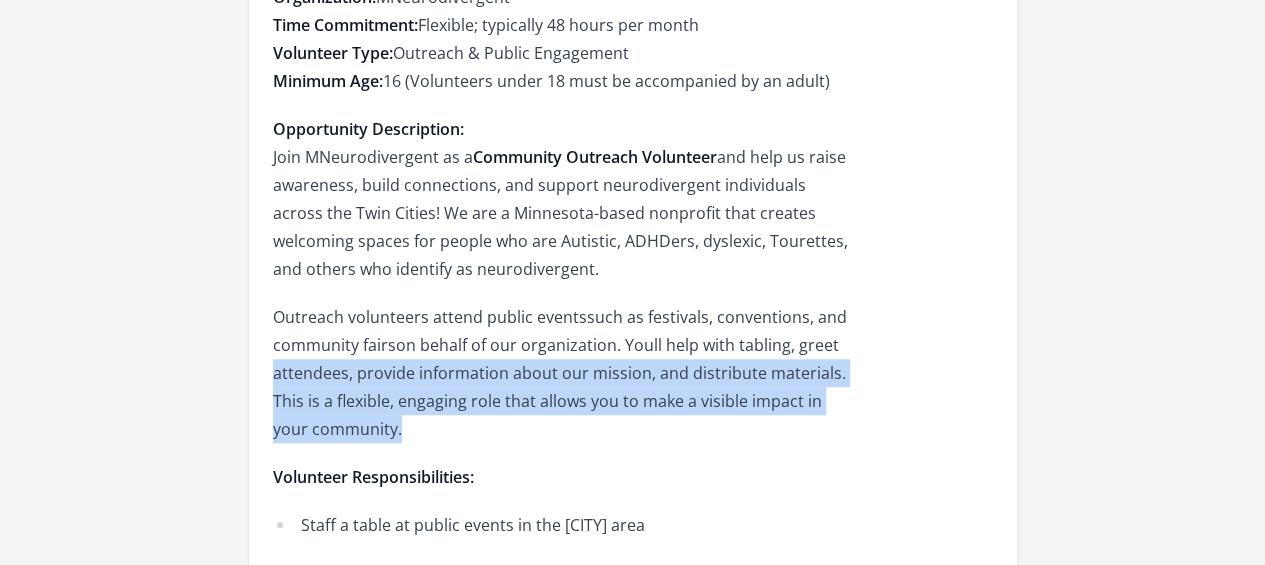 drag, startPoint x: 392, startPoint y: 175, endPoint x: 518, endPoint y: 235, distance: 139.55644 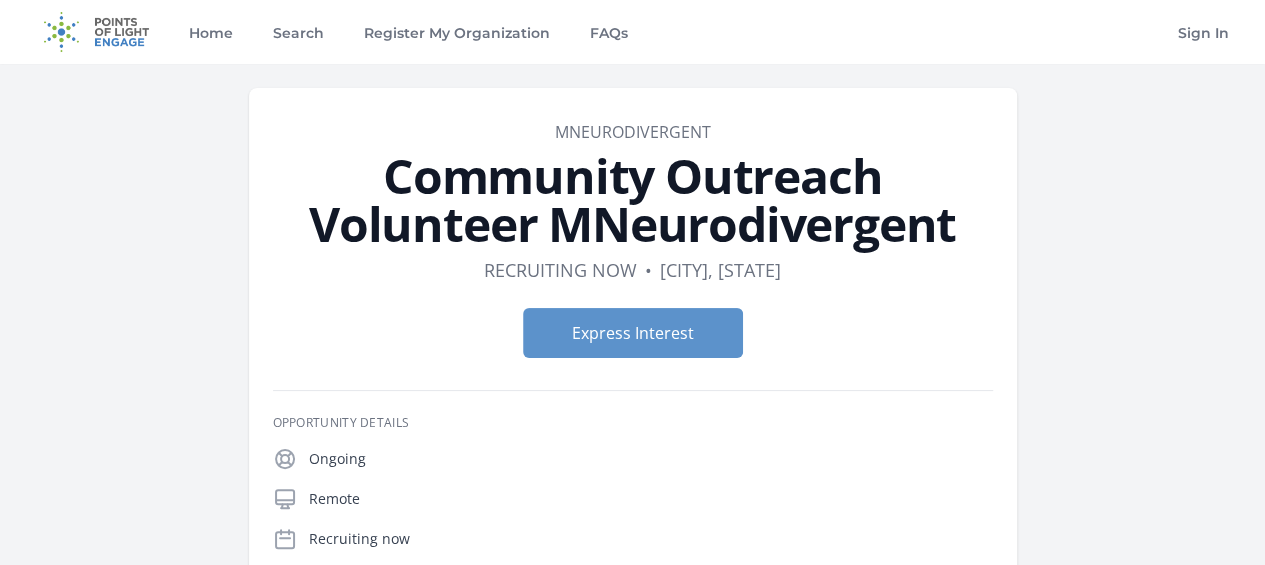 scroll, scrollTop: 29, scrollLeft: 0, axis: vertical 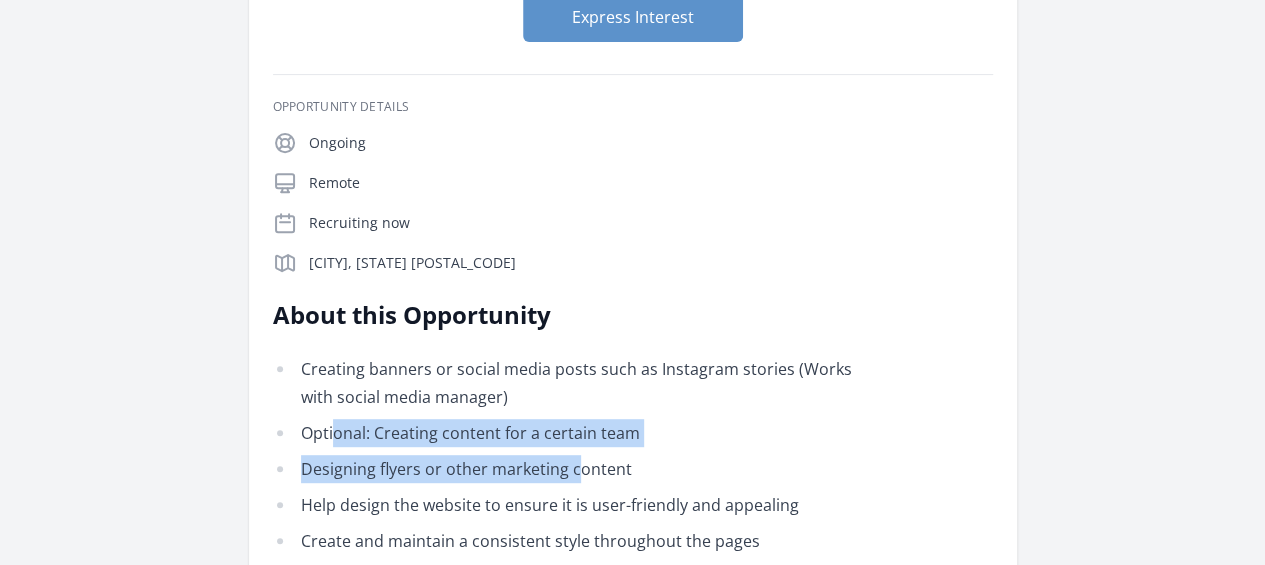 drag, startPoint x: 460, startPoint y: 164, endPoint x: 699, endPoint y: 201, distance: 241.84706 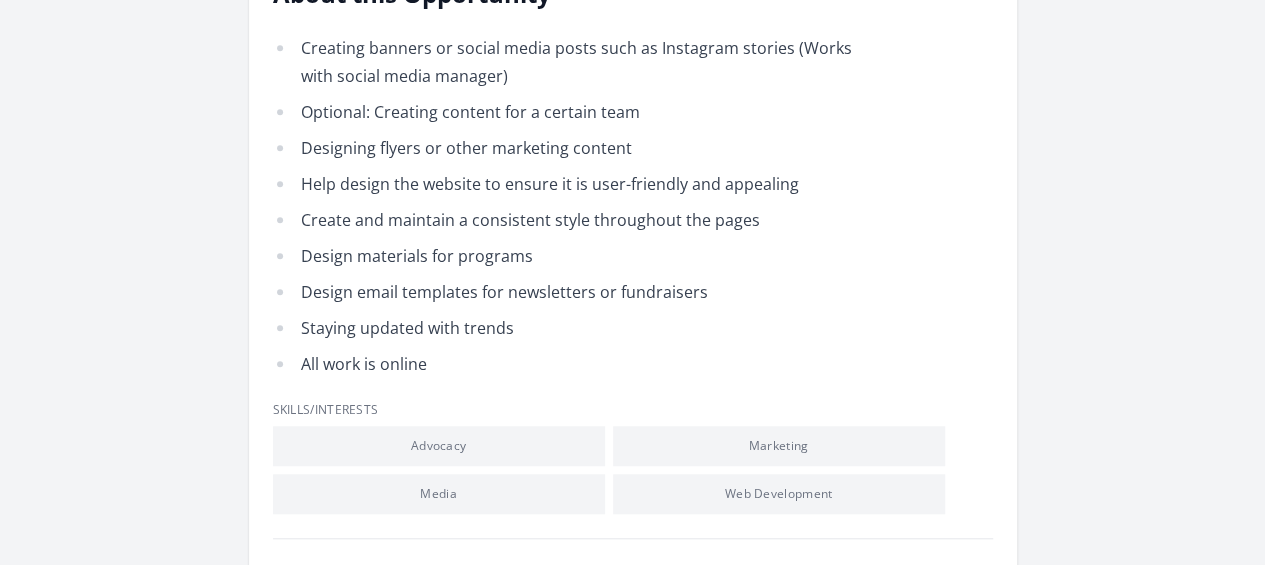 scroll, scrollTop: 638, scrollLeft: 0, axis: vertical 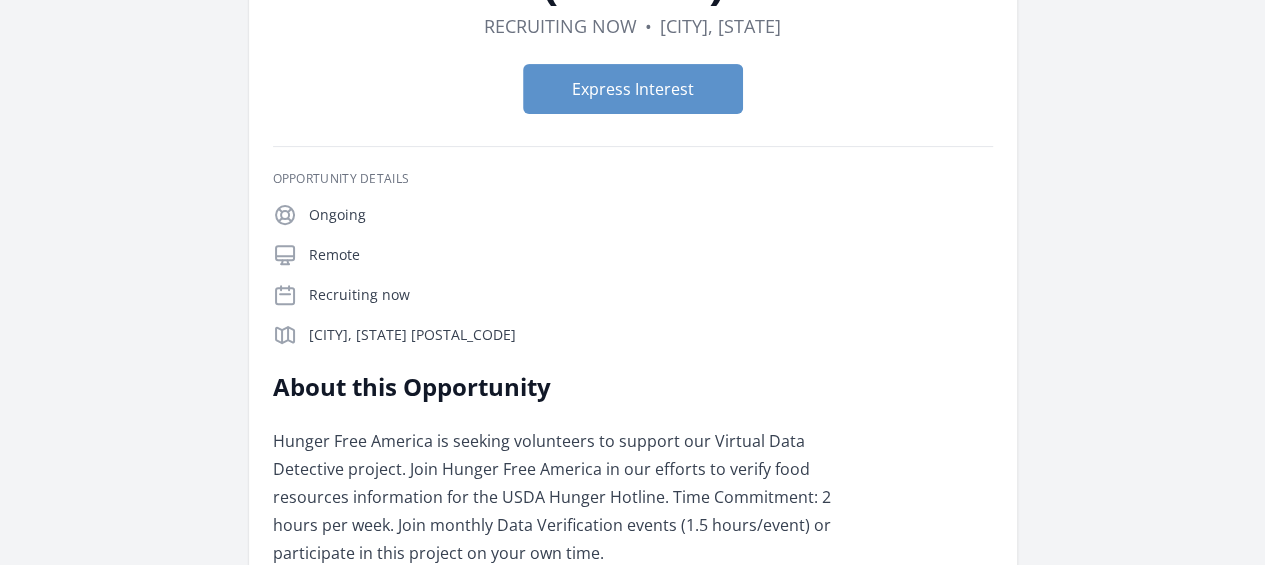 drag, startPoint x: 694, startPoint y: 517, endPoint x: 842, endPoint y: 457, distance: 159.69972 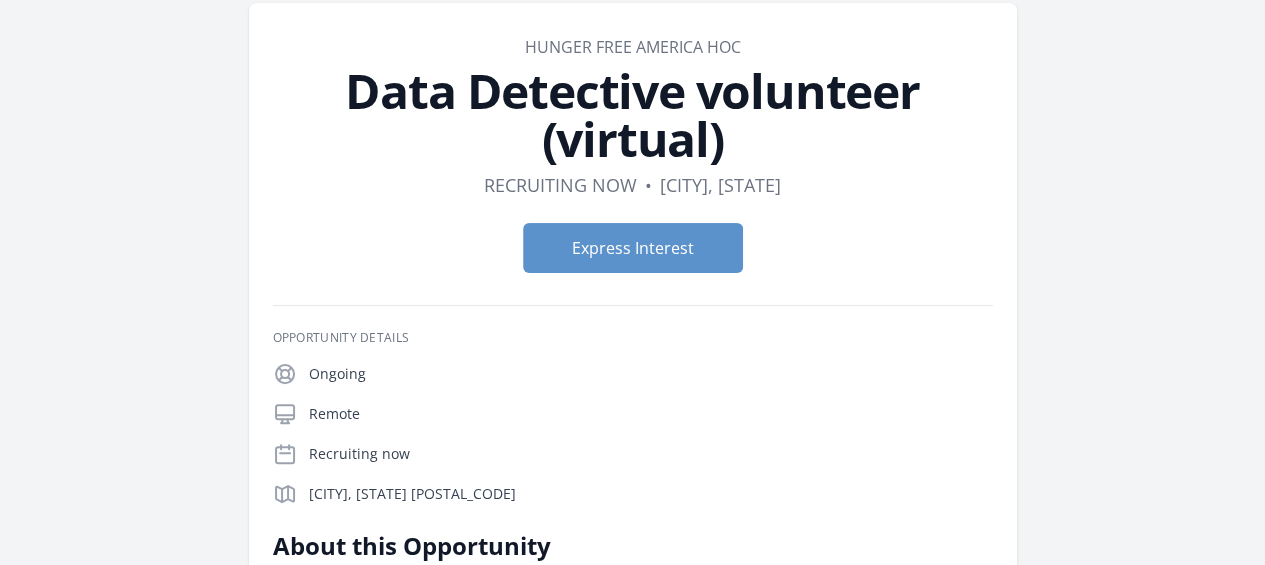scroll, scrollTop: 83, scrollLeft: 0, axis: vertical 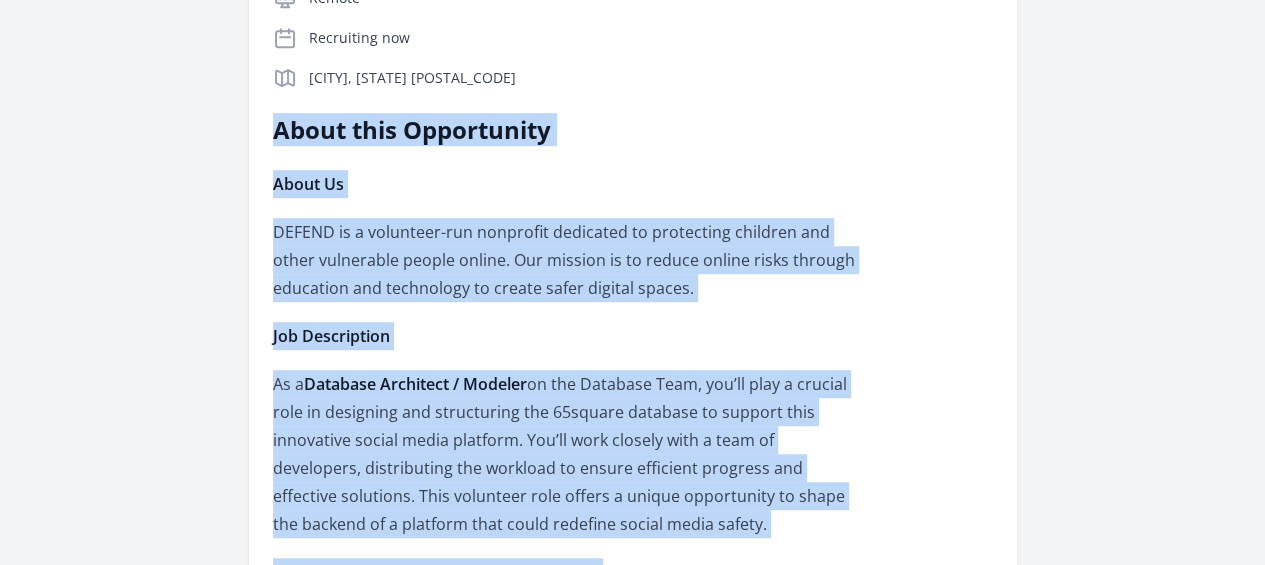 drag, startPoint x: 378, startPoint y: 207, endPoint x: 720, endPoint y: 341, distance: 367.31458 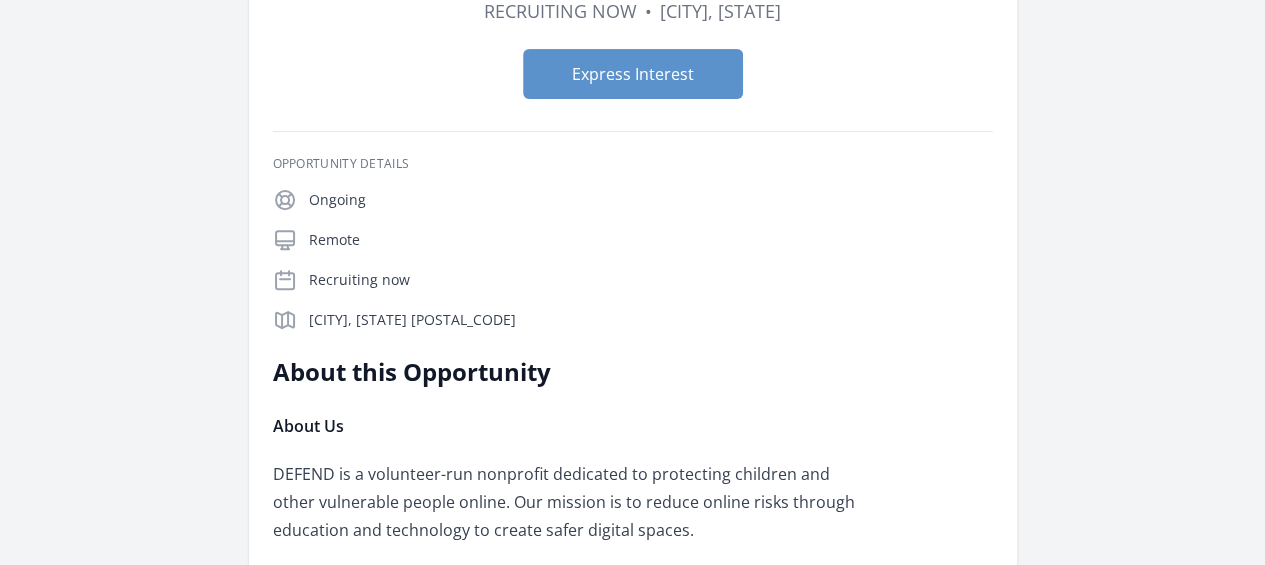 scroll, scrollTop: 258, scrollLeft: 0, axis: vertical 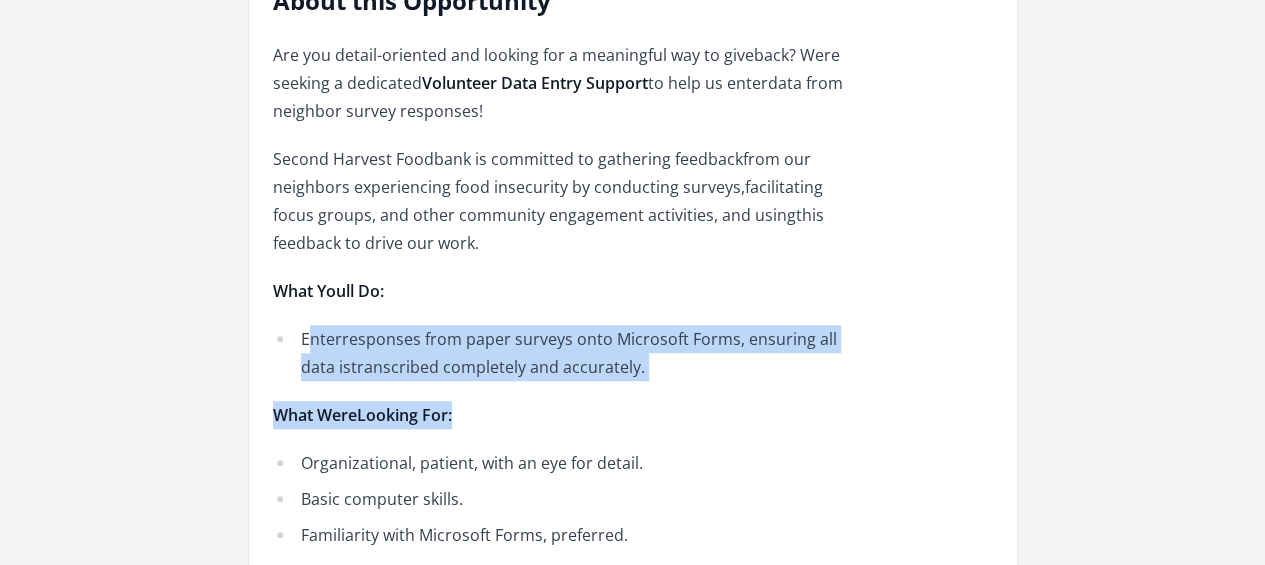 drag, startPoint x: 790, startPoint y: 142, endPoint x: 436, endPoint y: 81, distance: 359.2172 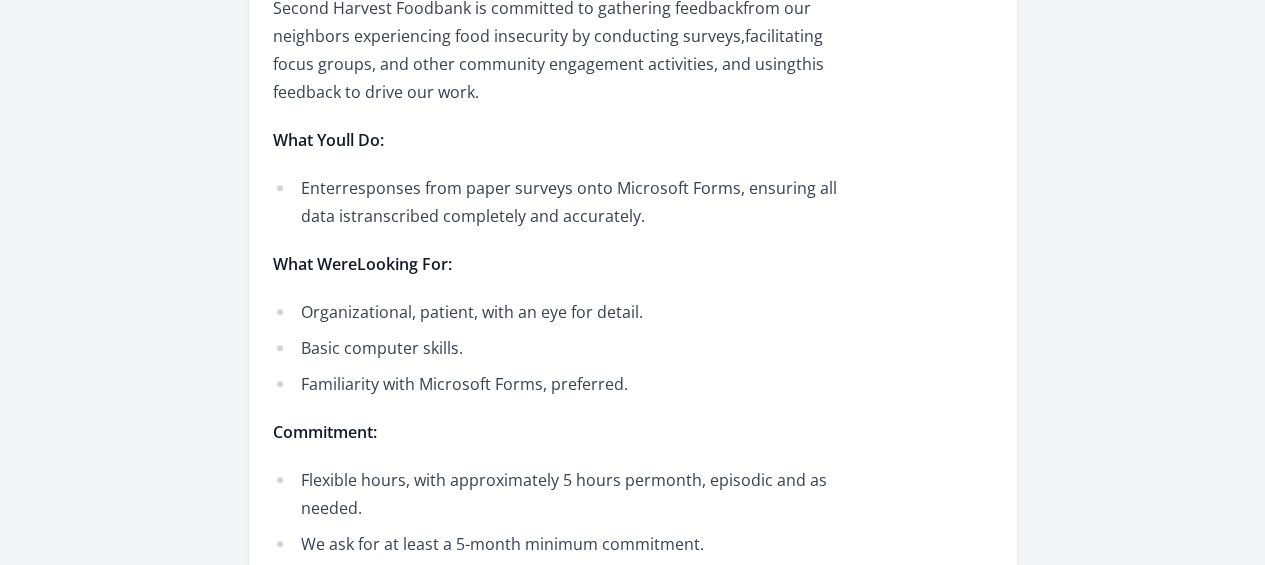 scroll, scrollTop: 782, scrollLeft: 0, axis: vertical 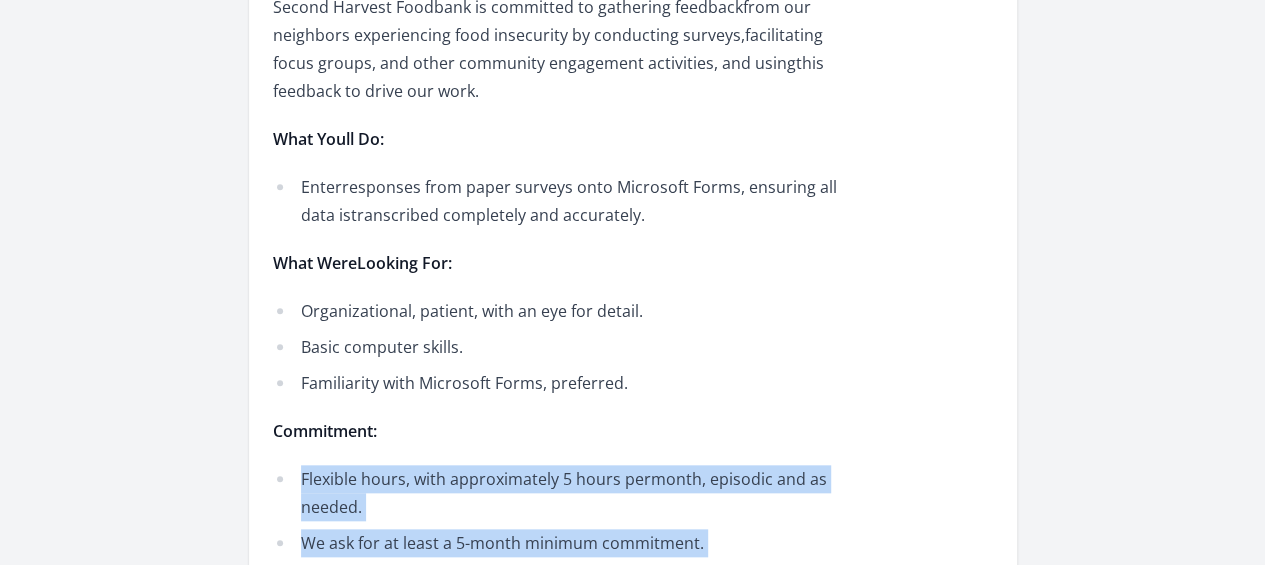 drag, startPoint x: 409, startPoint y: 232, endPoint x: 543, endPoint y: 329, distance: 165.42369 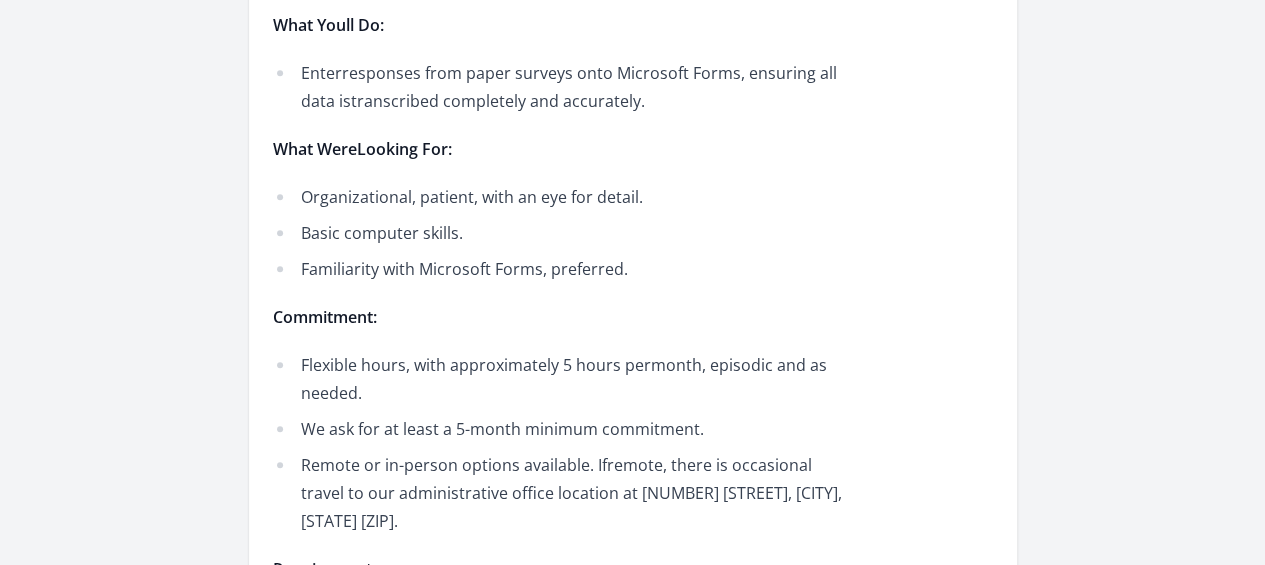 scroll, scrollTop: 897, scrollLeft: 0, axis: vertical 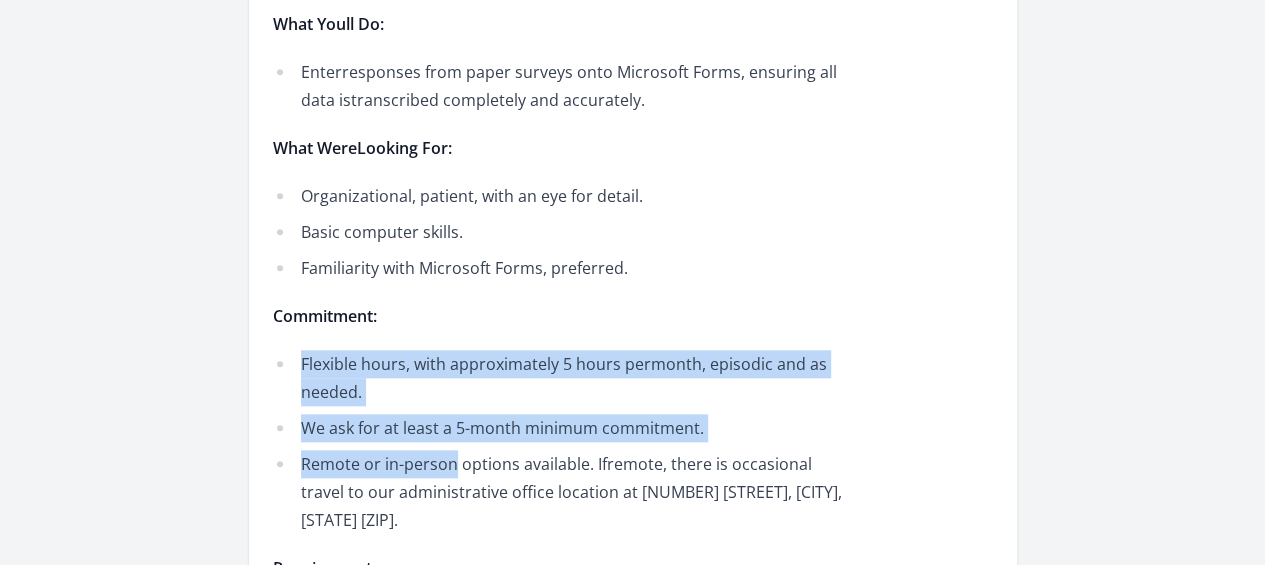 drag, startPoint x: 425, startPoint y: 116, endPoint x: 576, endPoint y: 205, distance: 175.27692 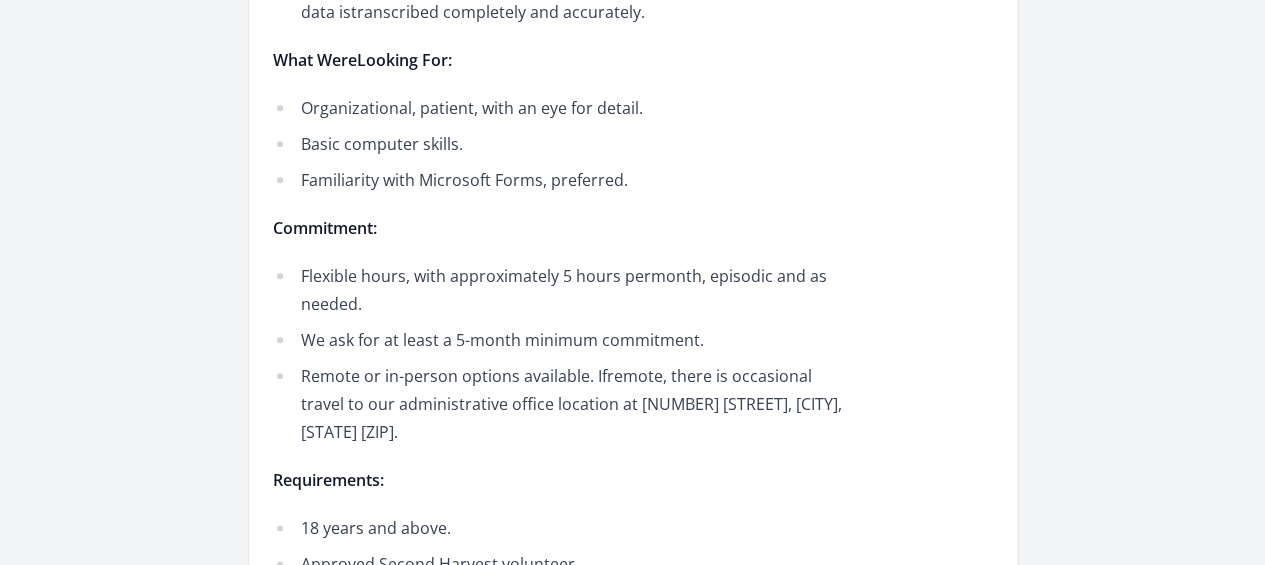 scroll, scrollTop: 989, scrollLeft: 0, axis: vertical 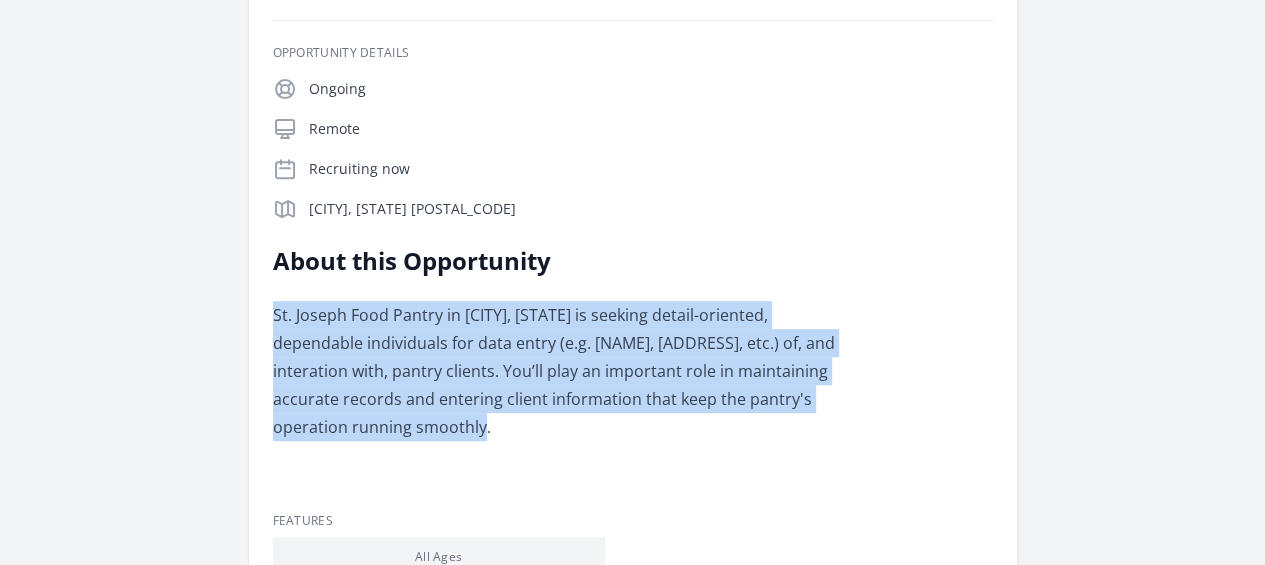 drag, startPoint x: 616, startPoint y: 237, endPoint x: 383, endPoint y: 126, distance: 258.08914 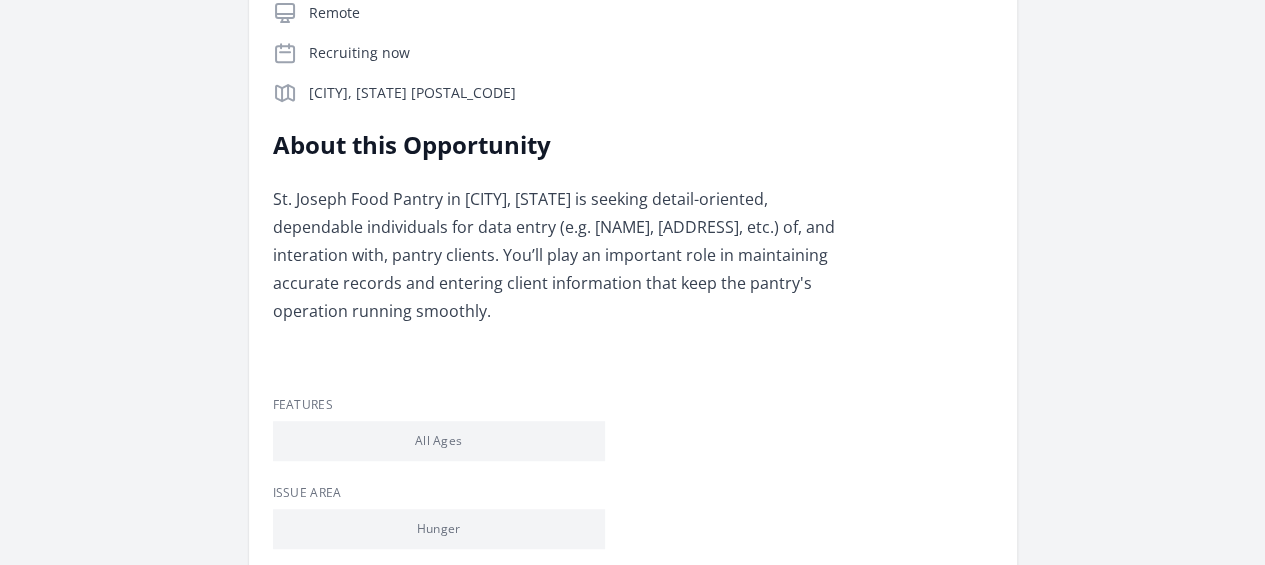 scroll, scrollTop: 439, scrollLeft: 0, axis: vertical 